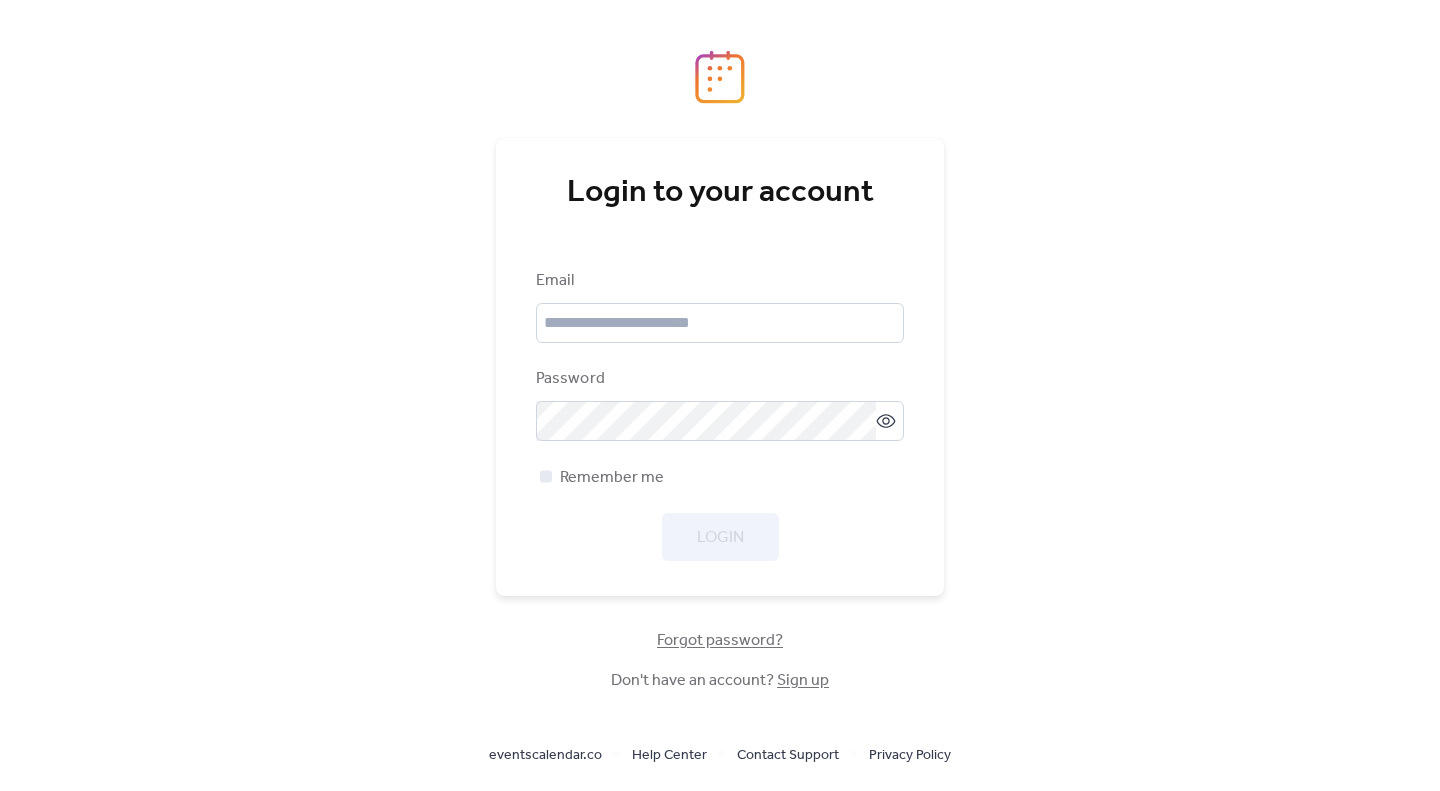 scroll, scrollTop: 0, scrollLeft: 0, axis: both 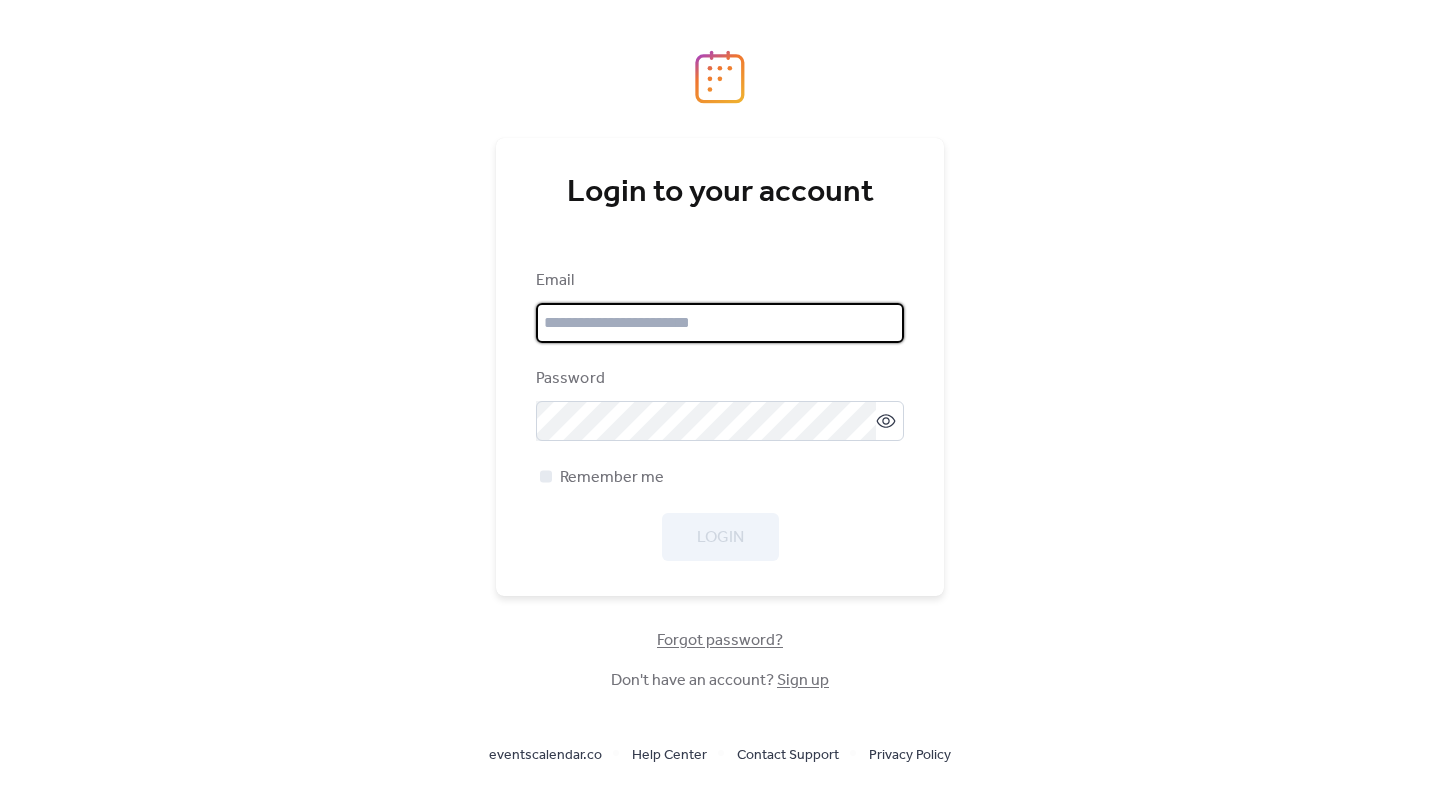 type on "**********" 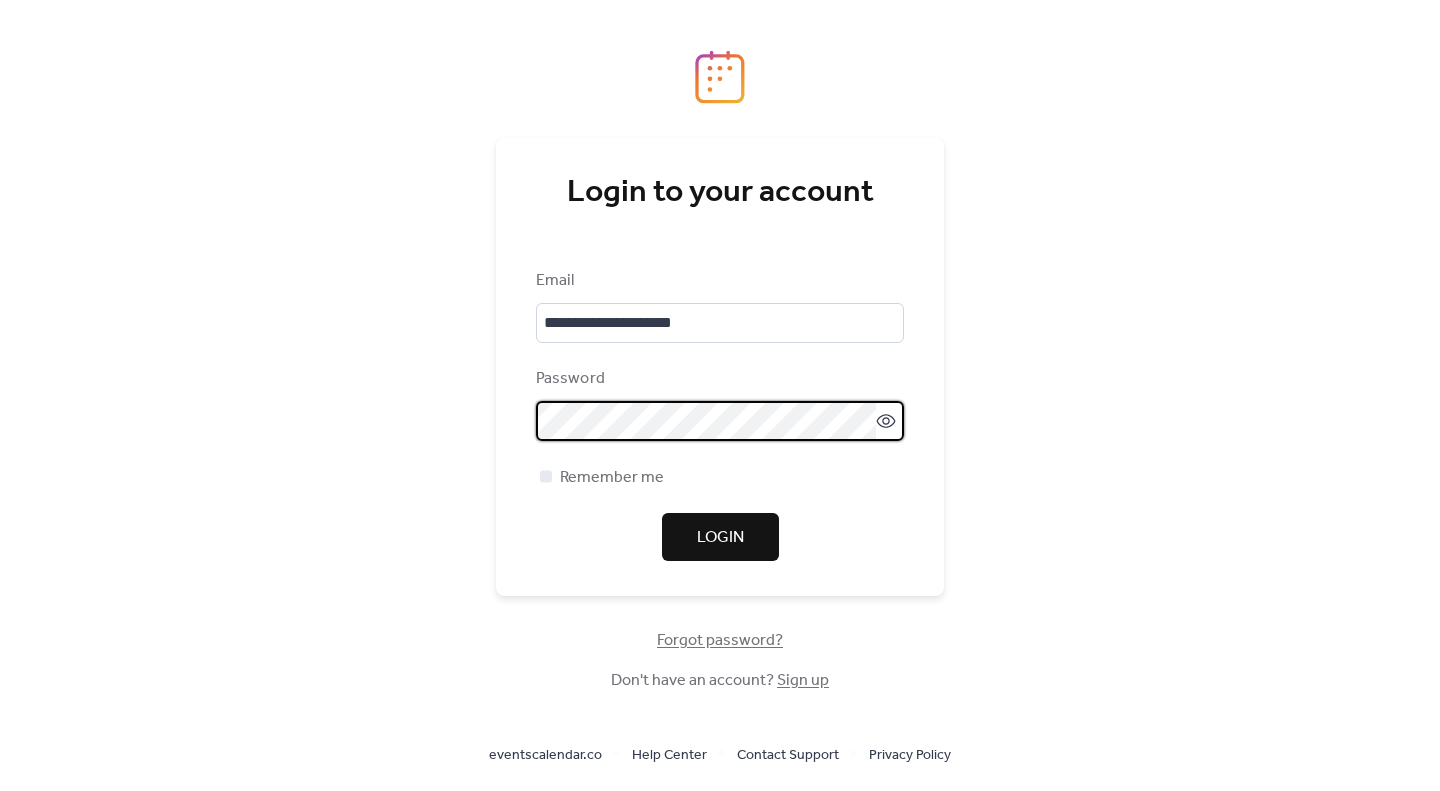 click on "Login" at bounding box center (720, 537) 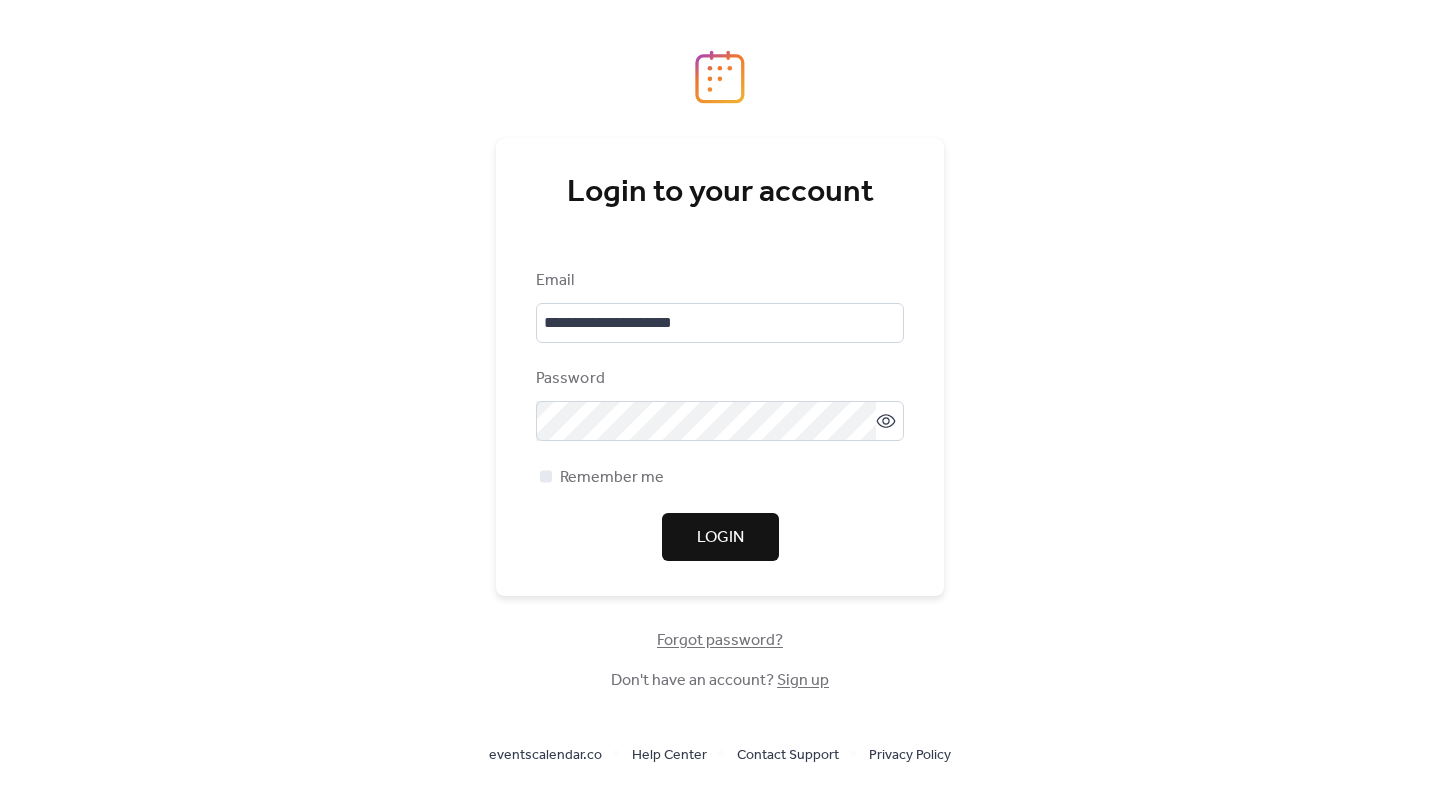 click on "Login" at bounding box center (720, 537) 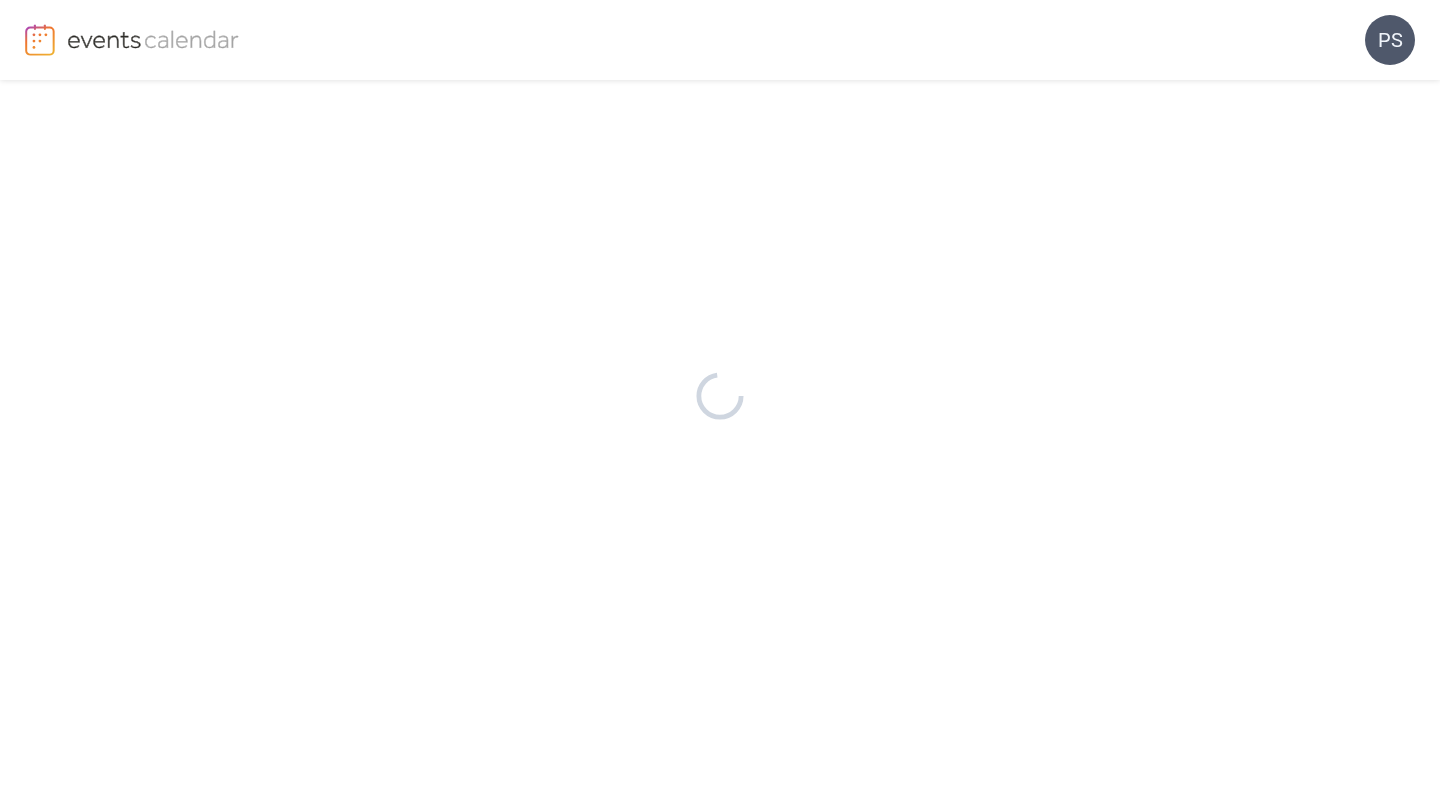scroll, scrollTop: 0, scrollLeft: 0, axis: both 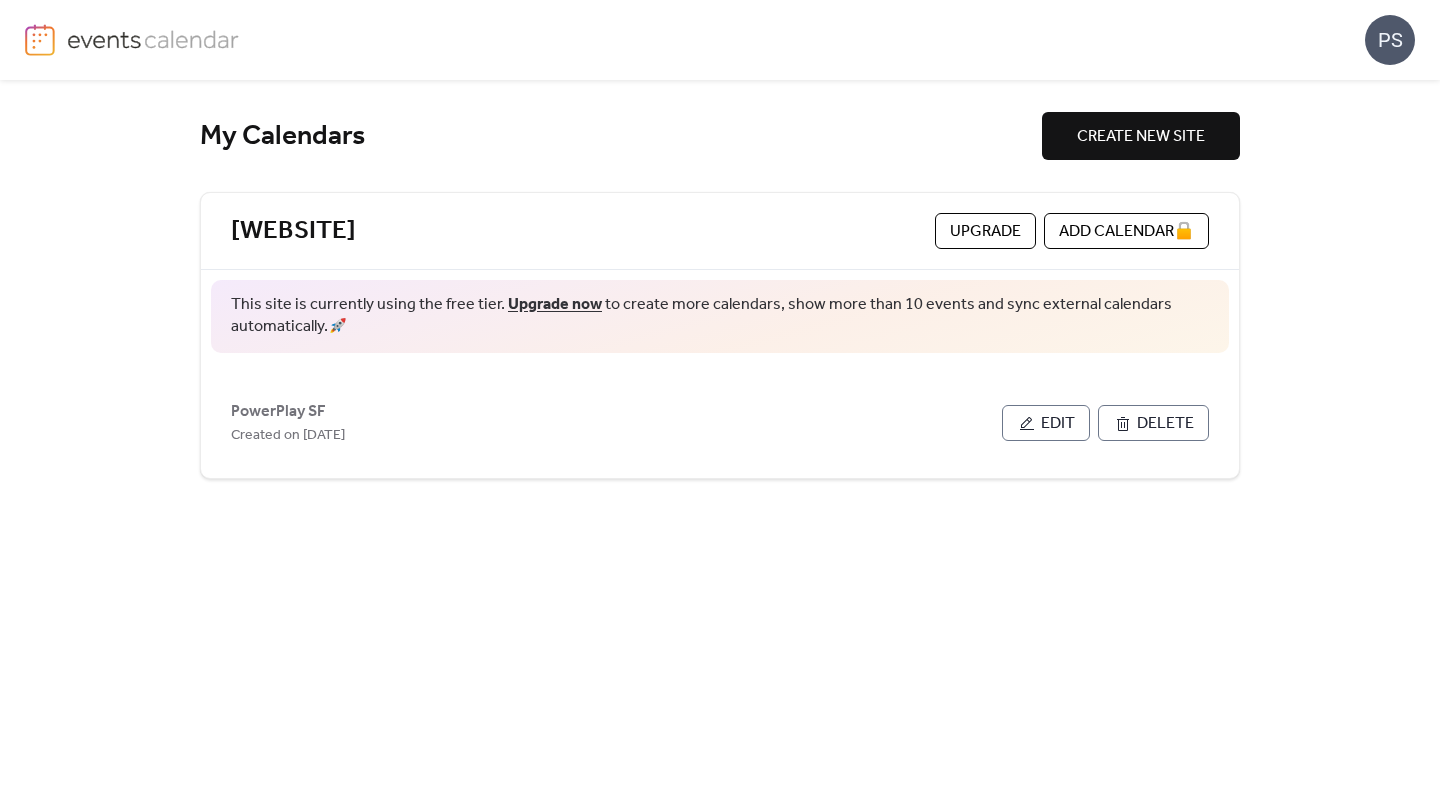click at bounding box center [40, 40] 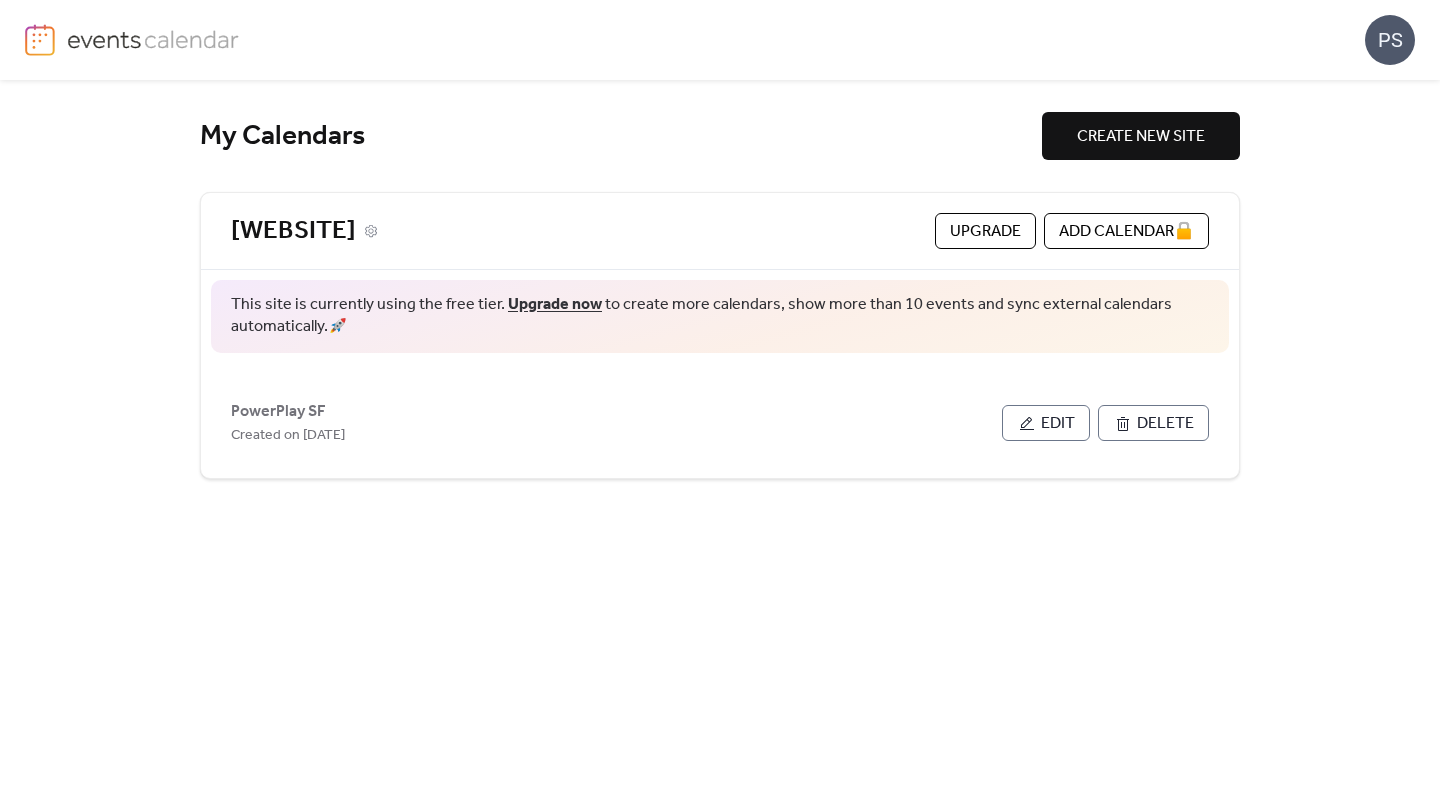 click on "[WEBSITE]" at bounding box center [293, 231] 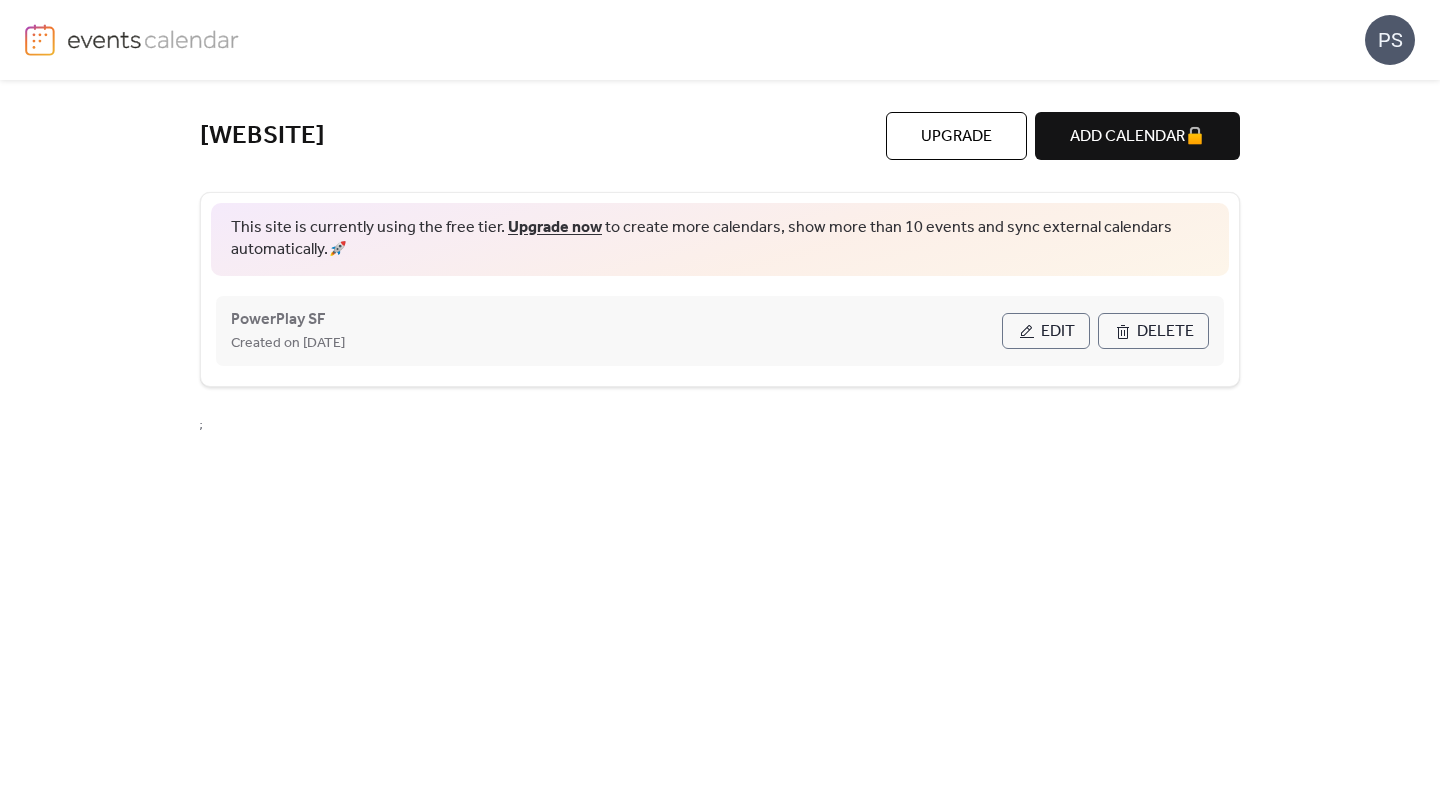 click on "Edit" at bounding box center [1058, 332] 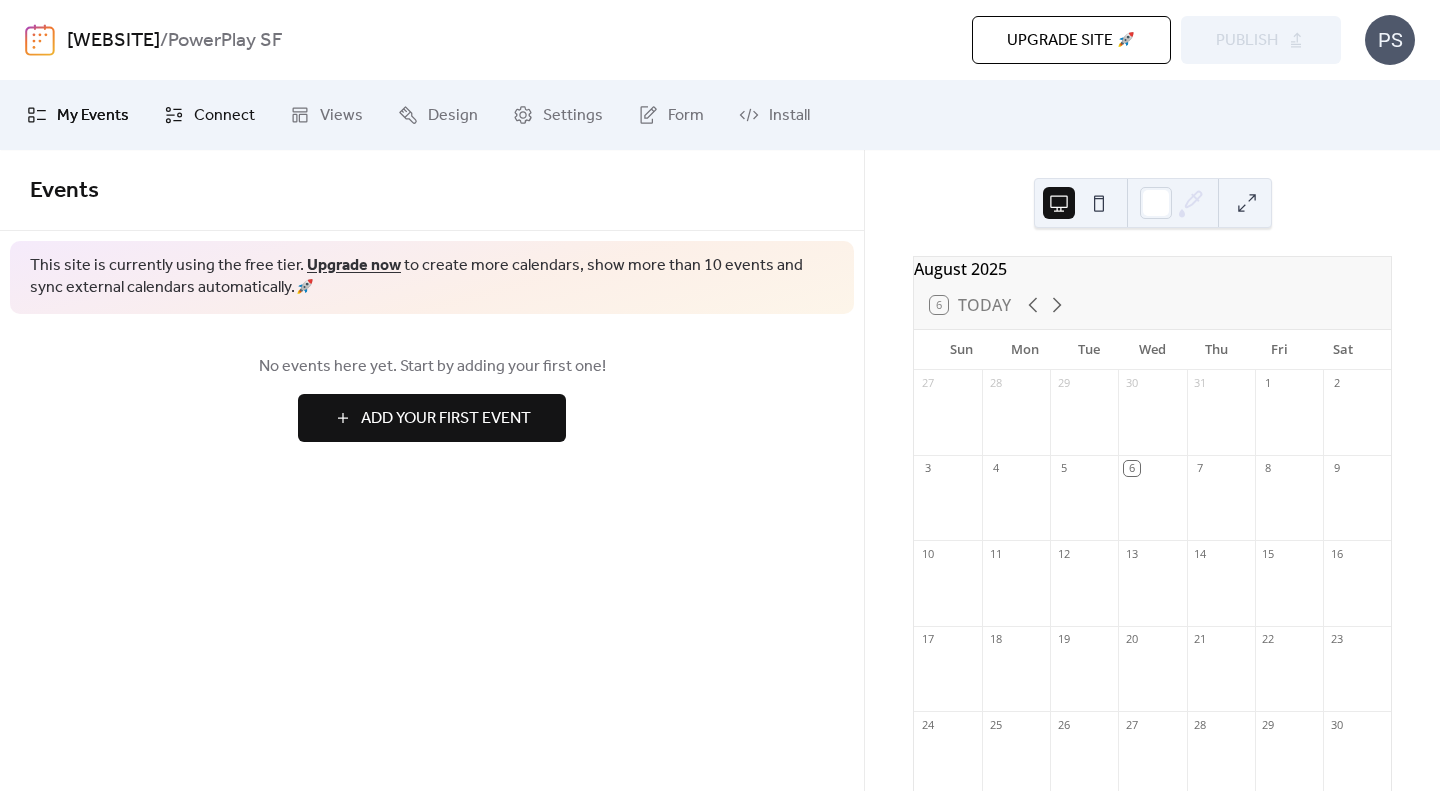 click on "Connect" at bounding box center (224, 116) 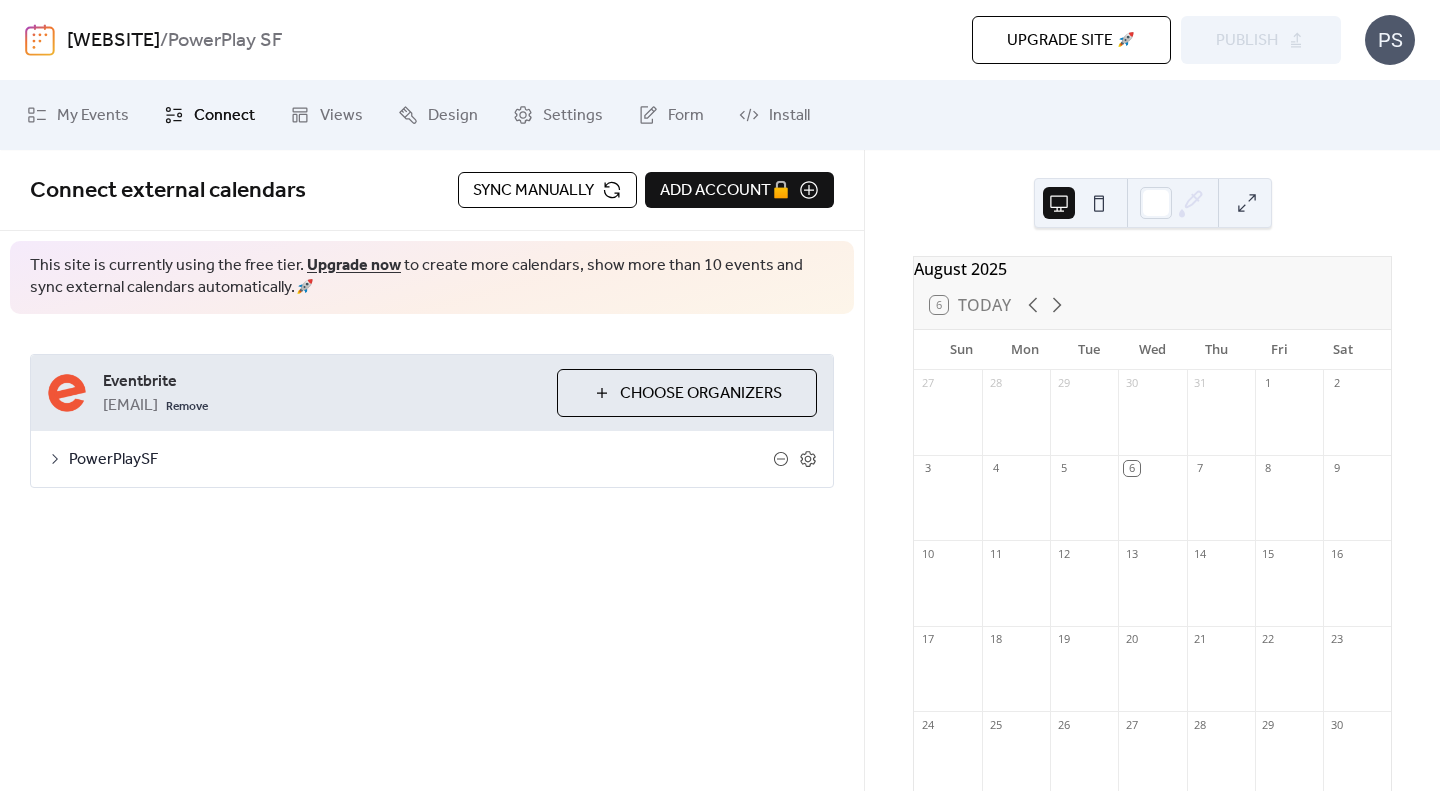 click on "Sync manually" at bounding box center (533, 191) 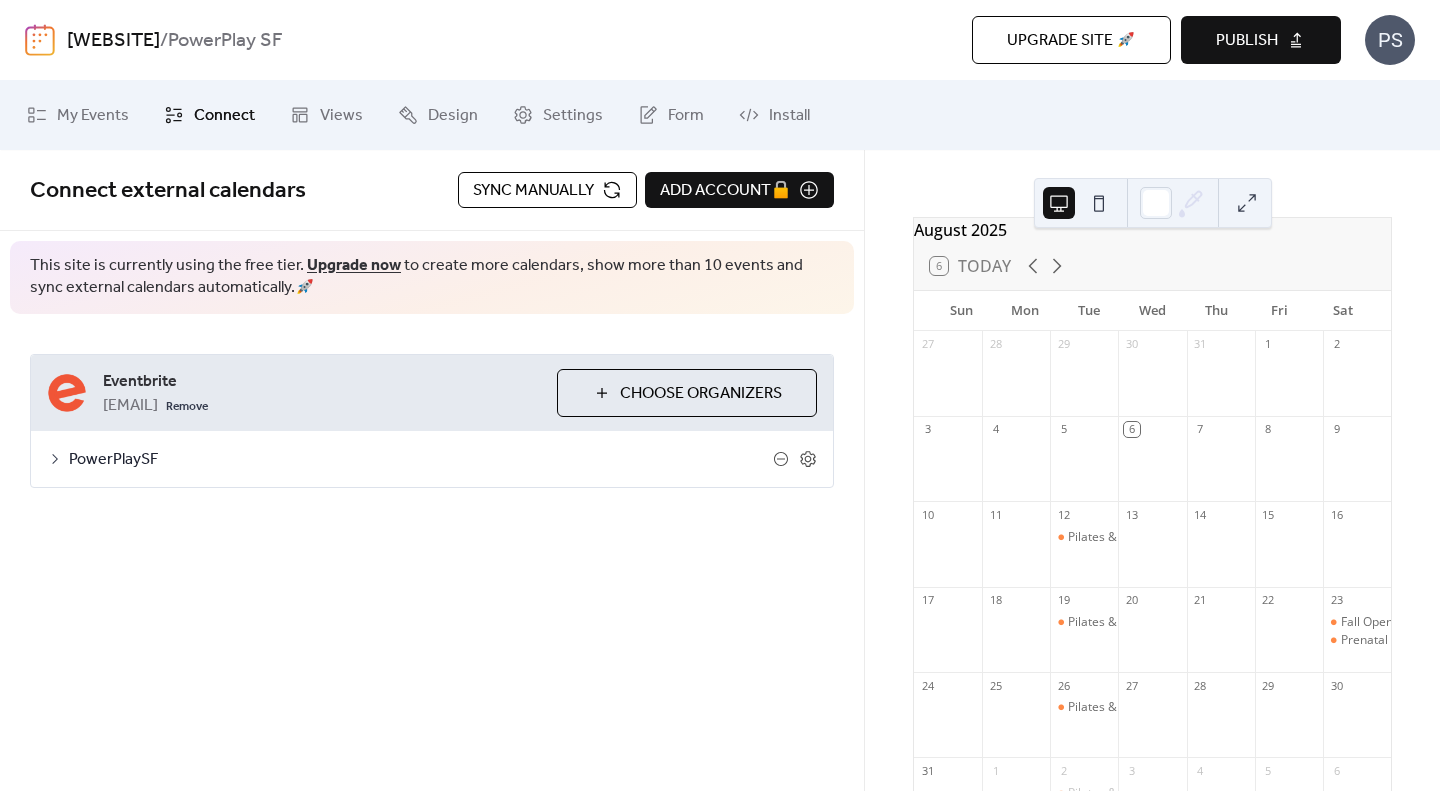 scroll, scrollTop: 0, scrollLeft: 0, axis: both 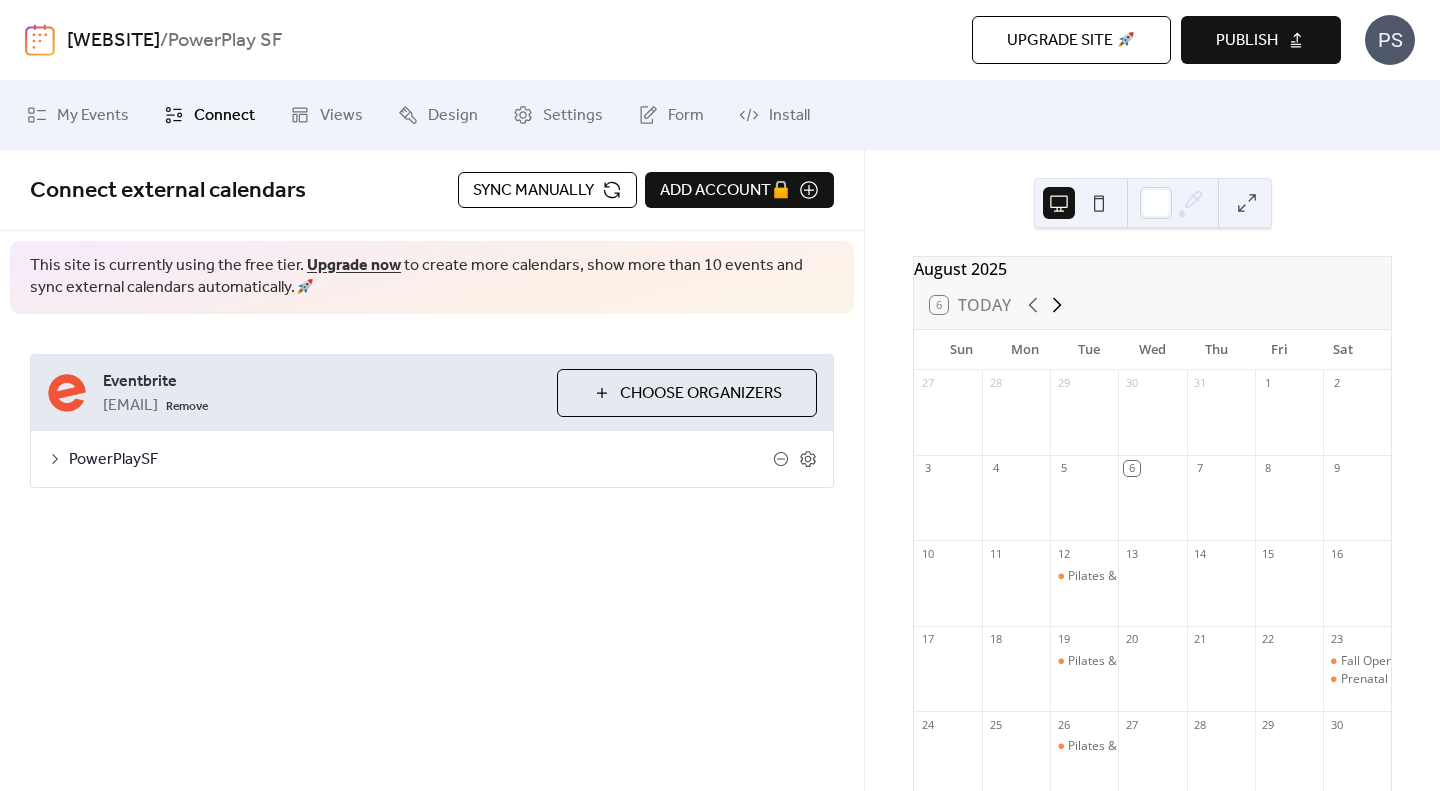 click 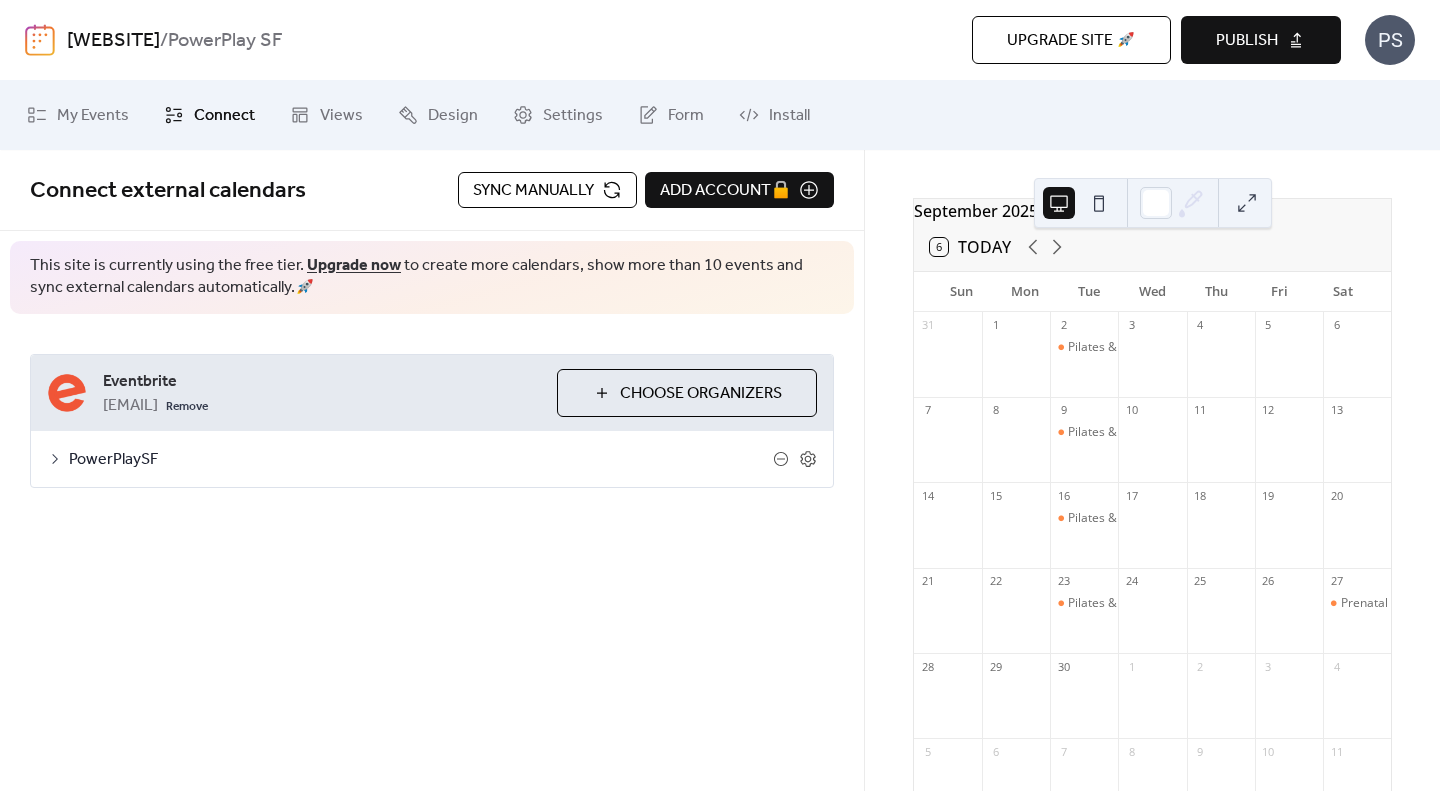 scroll, scrollTop: 11, scrollLeft: 0, axis: vertical 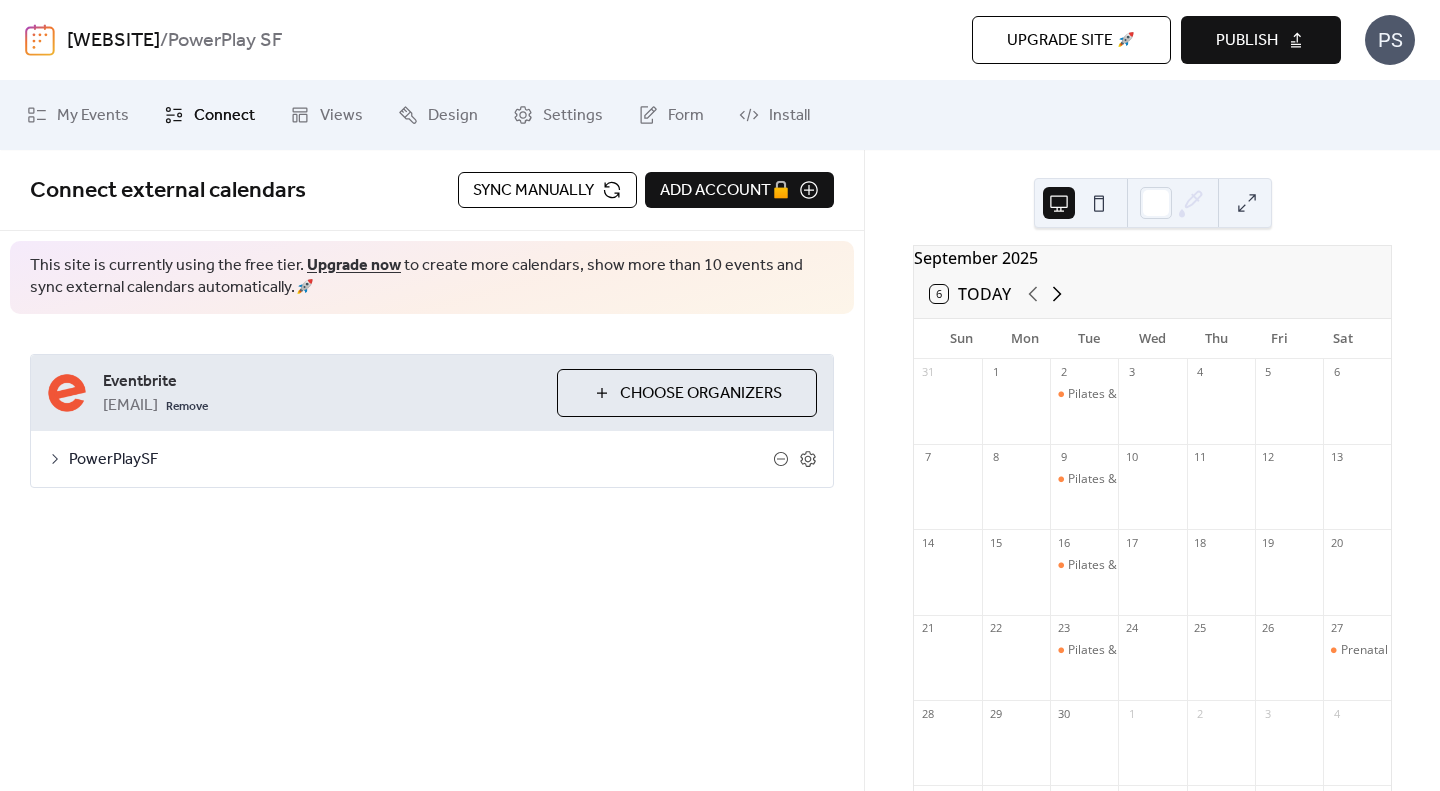 click 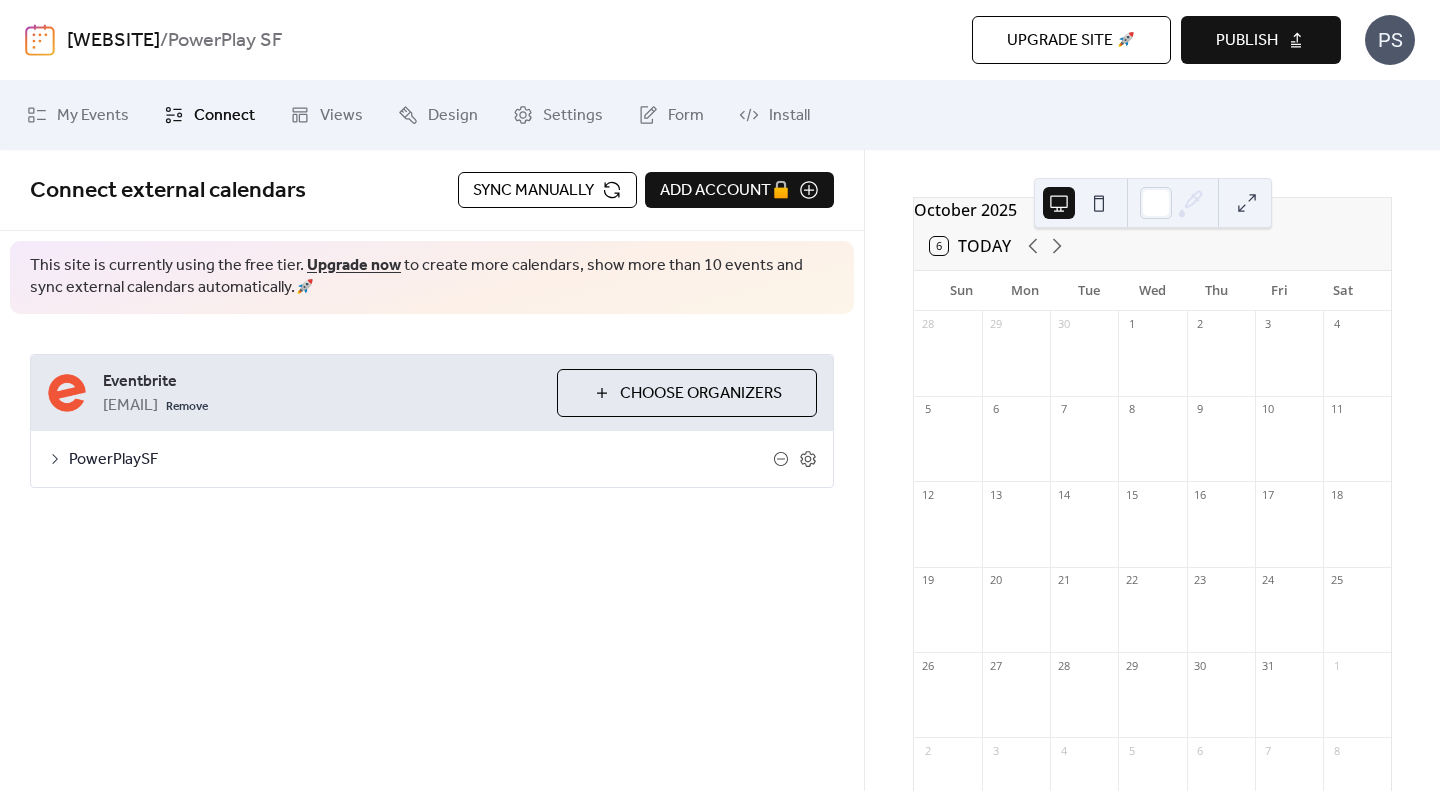scroll, scrollTop: 51, scrollLeft: 0, axis: vertical 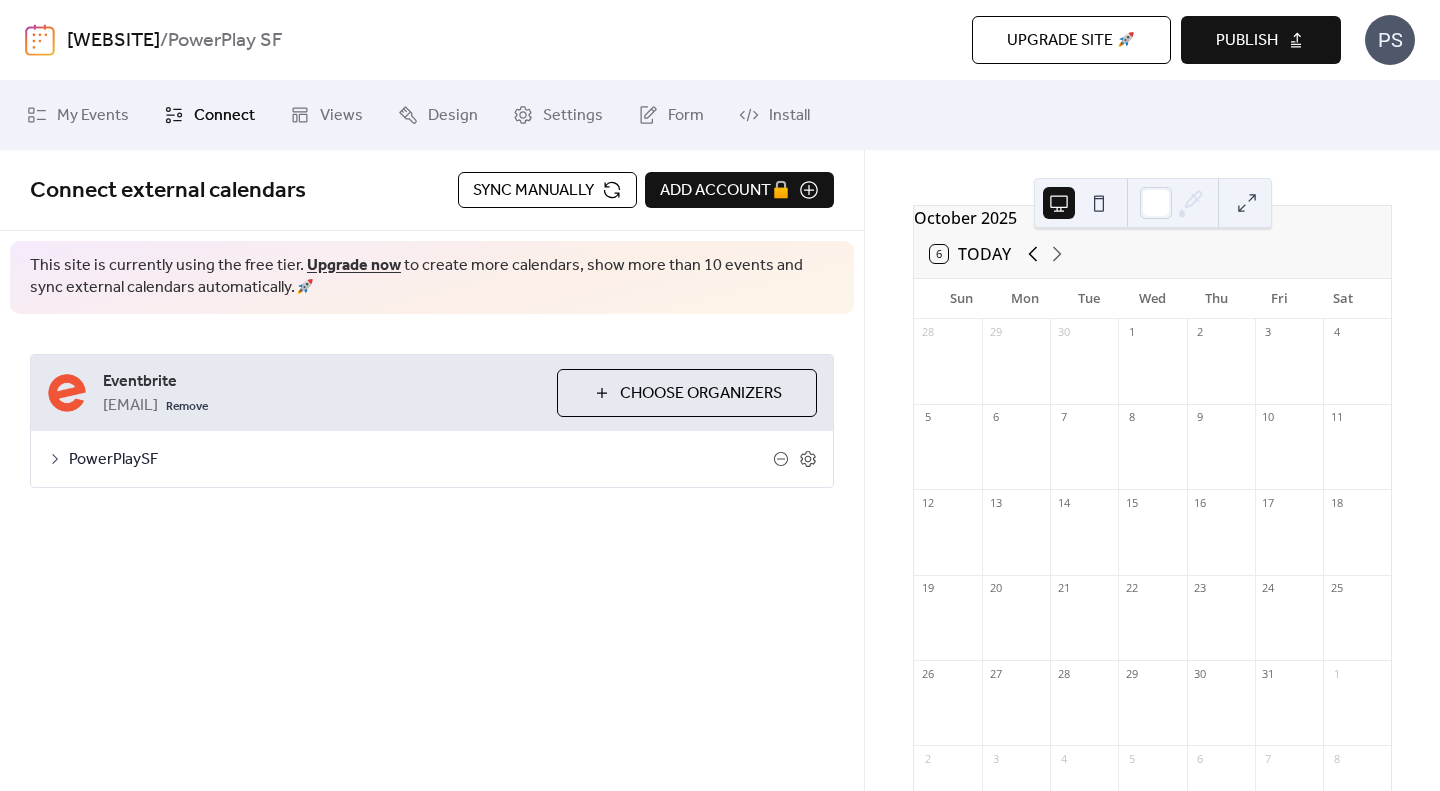 click 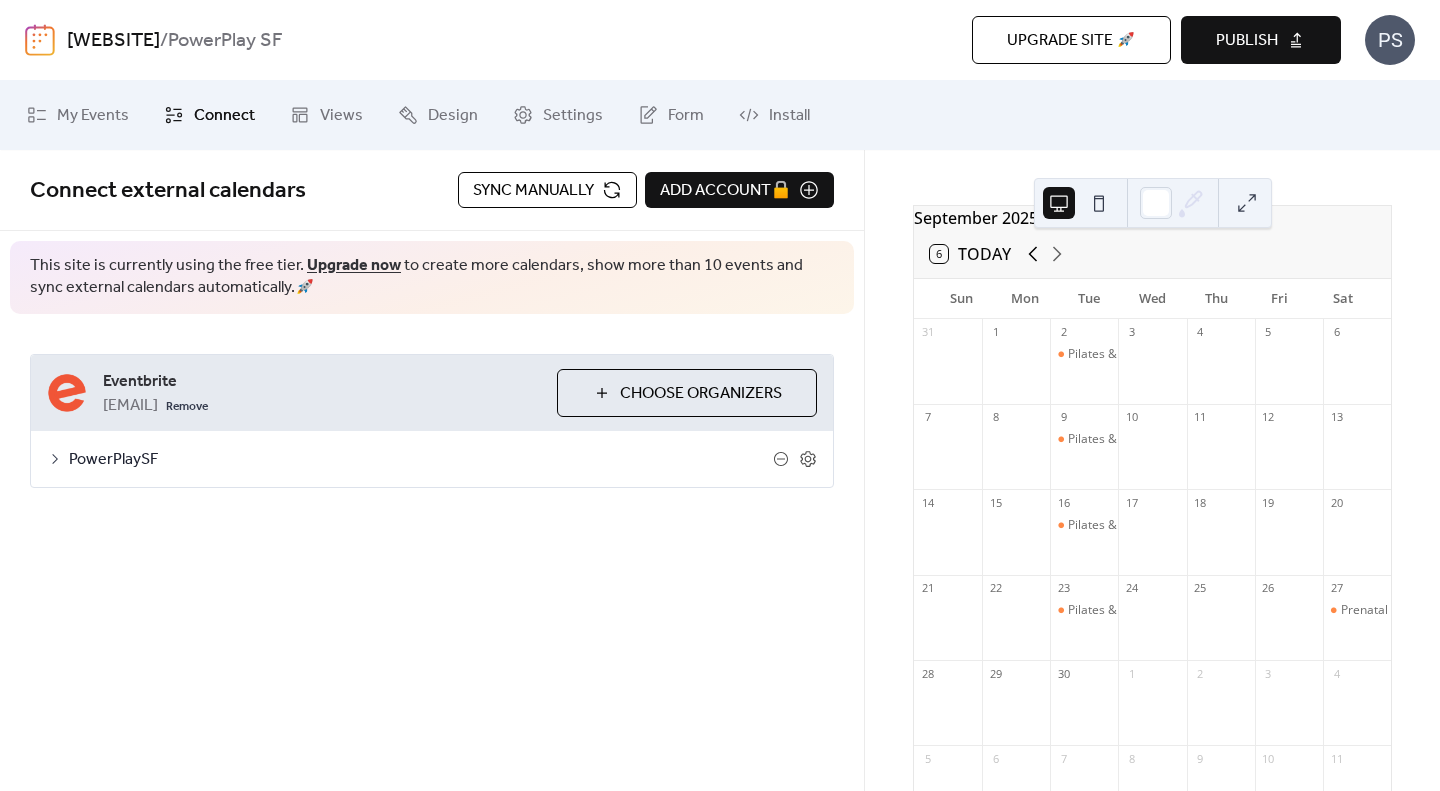 click 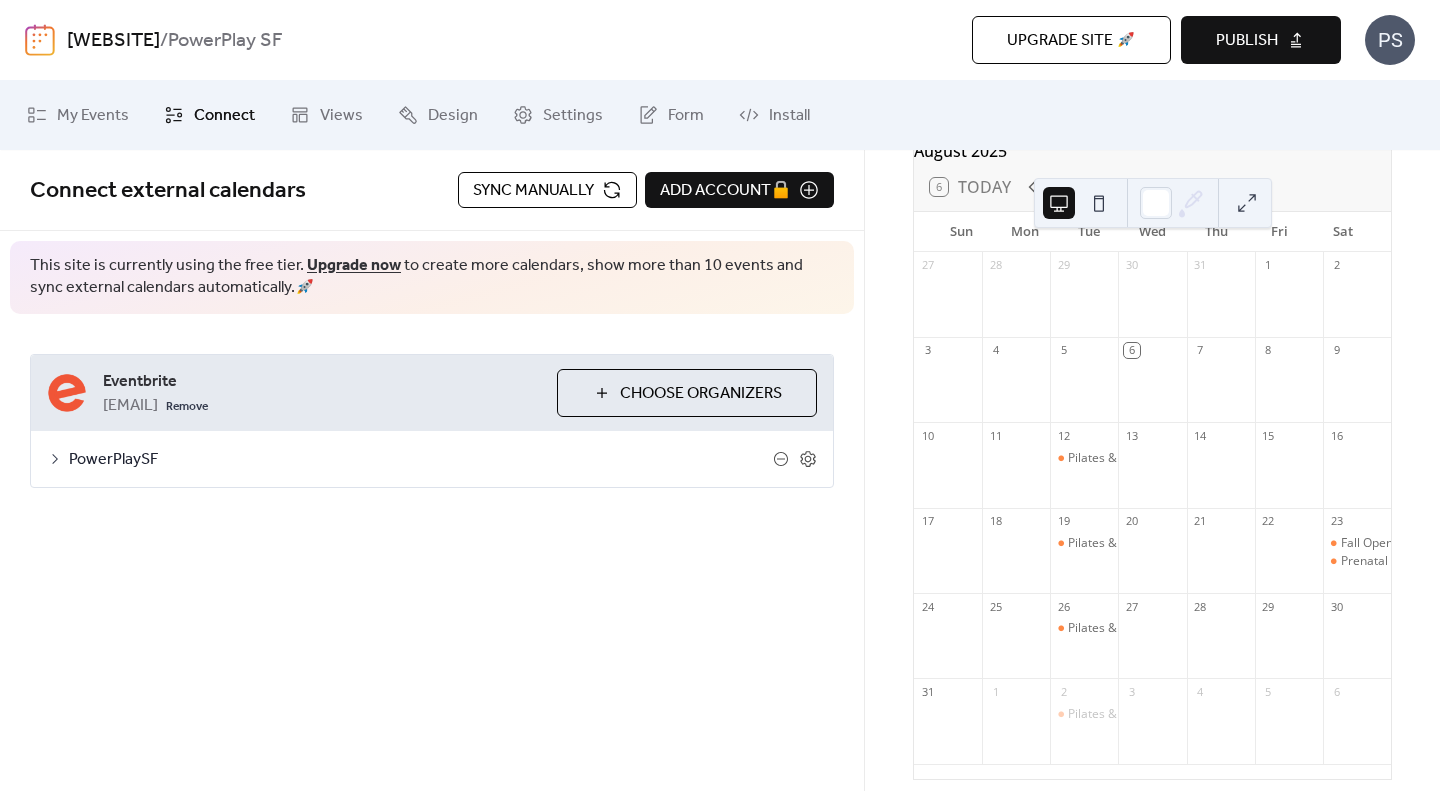 scroll, scrollTop: 0, scrollLeft: 0, axis: both 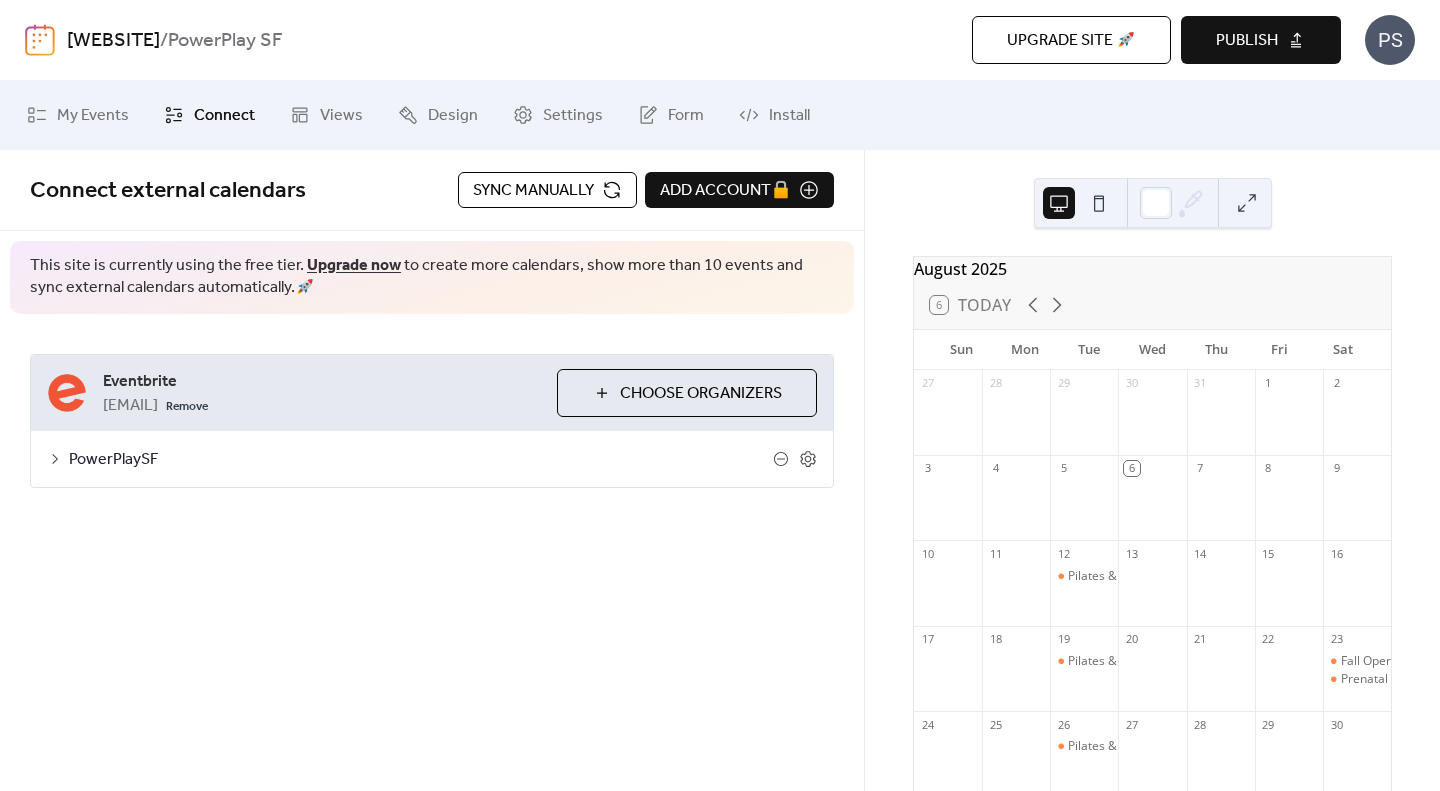 click on "Sync manually" at bounding box center [533, 191] 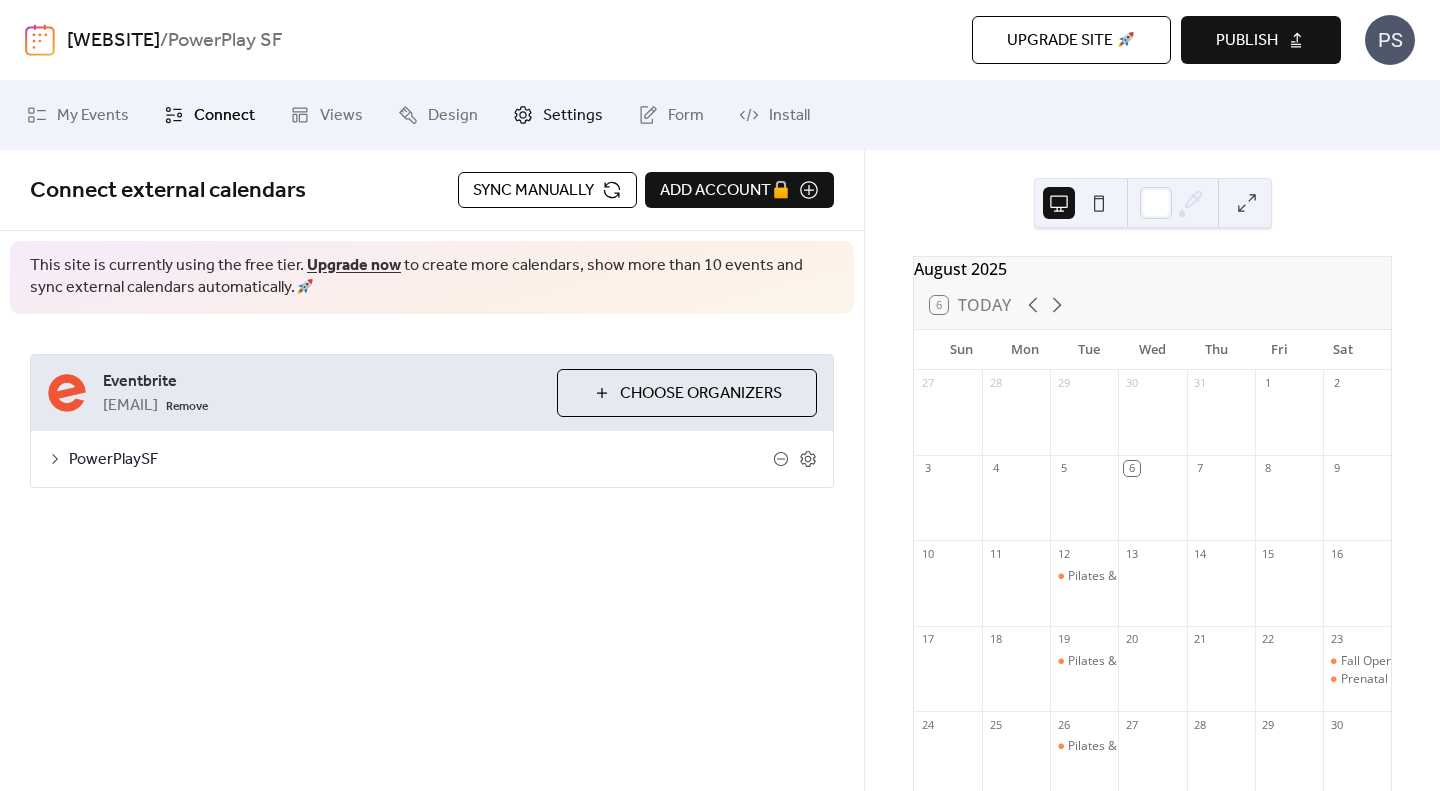 click on "Settings" at bounding box center (573, 116) 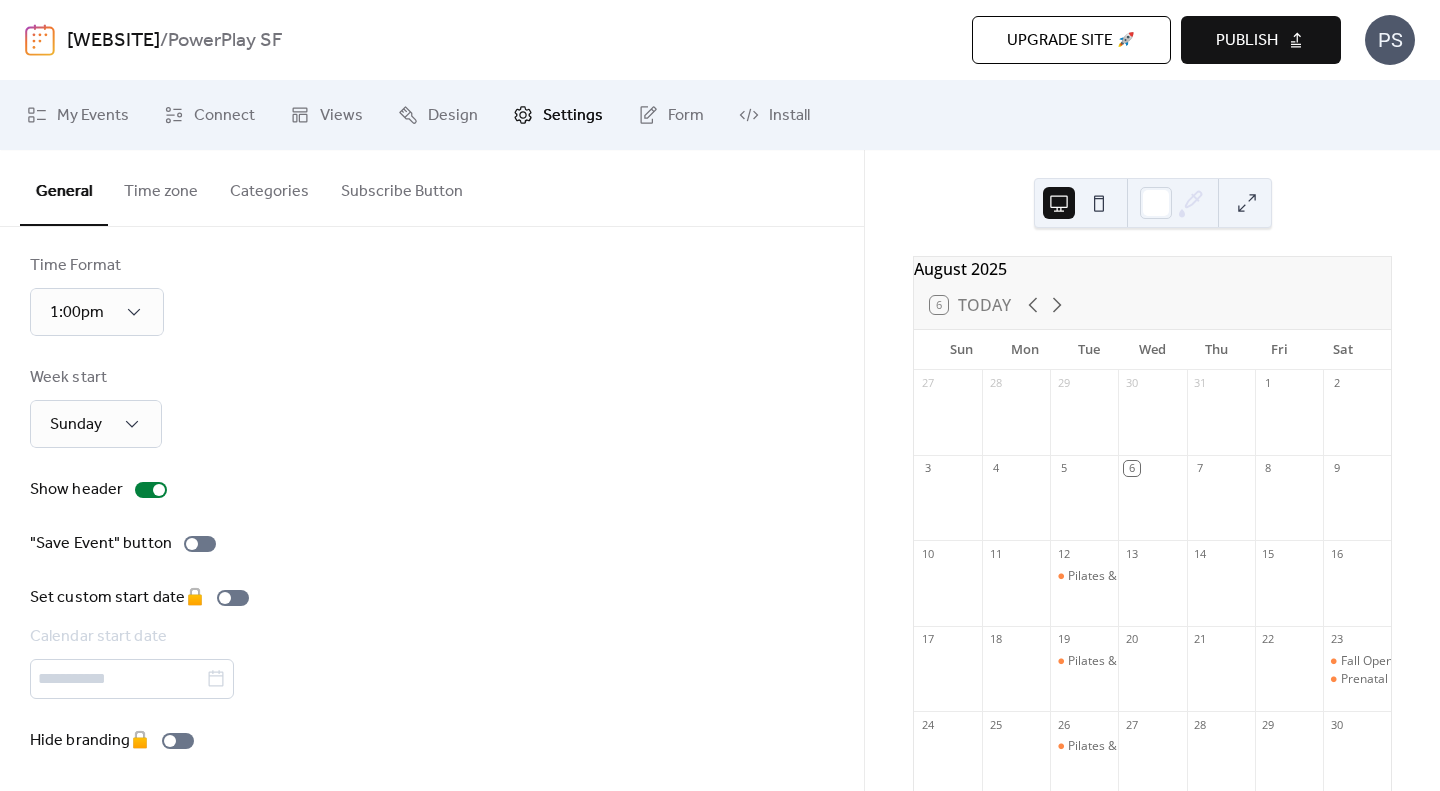 scroll, scrollTop: 127, scrollLeft: 0, axis: vertical 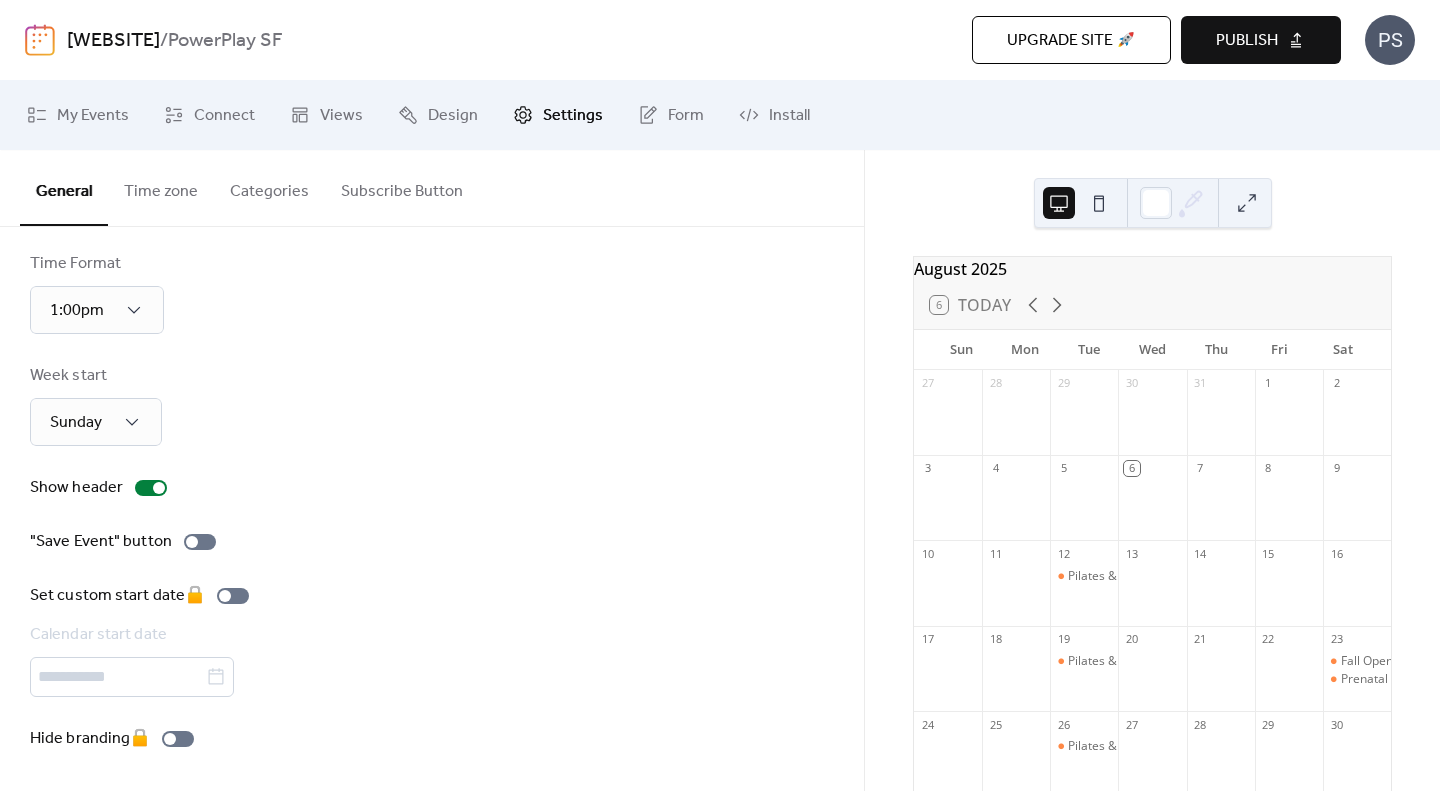 click on "Week start Sunday" at bounding box center (432, 405) 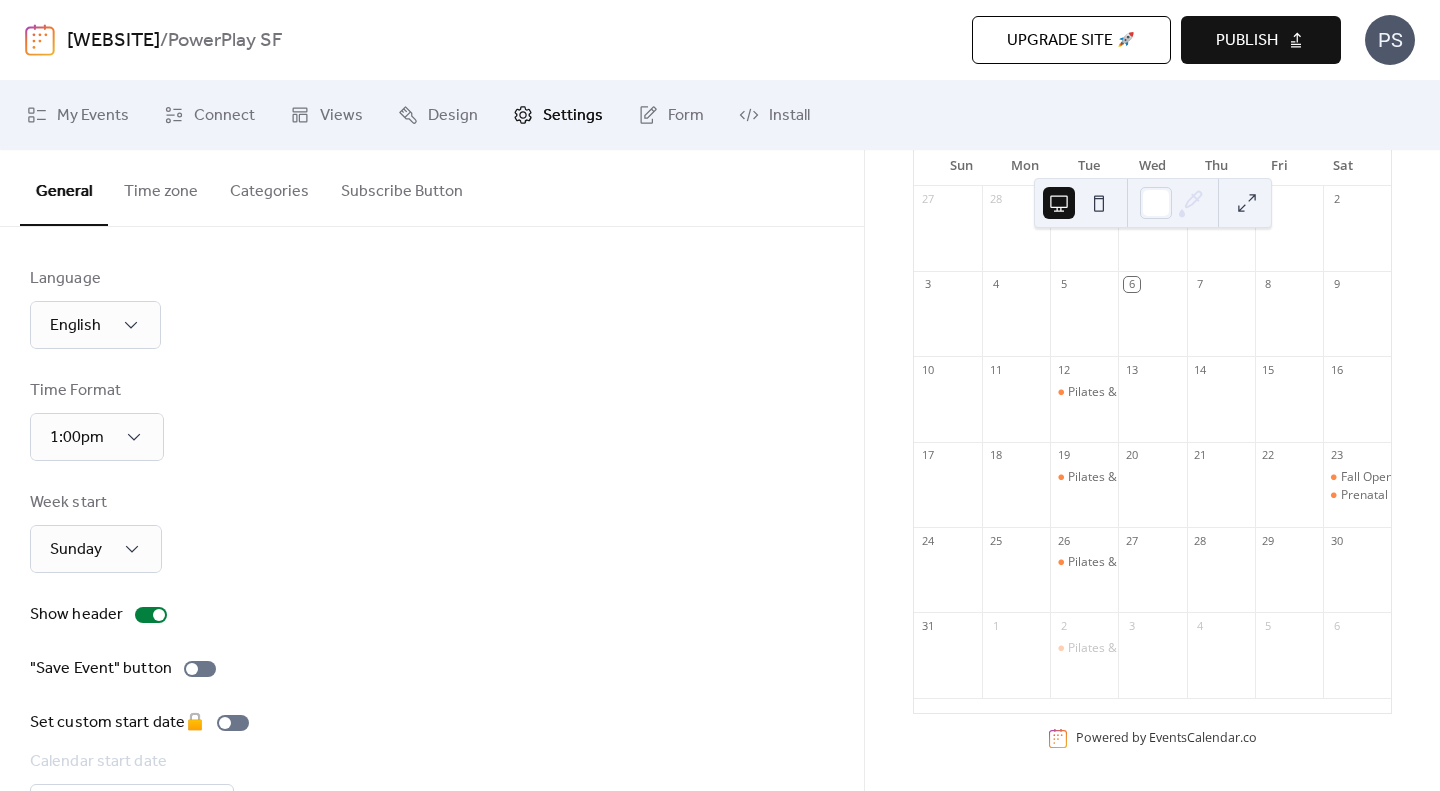 scroll, scrollTop: 0, scrollLeft: 0, axis: both 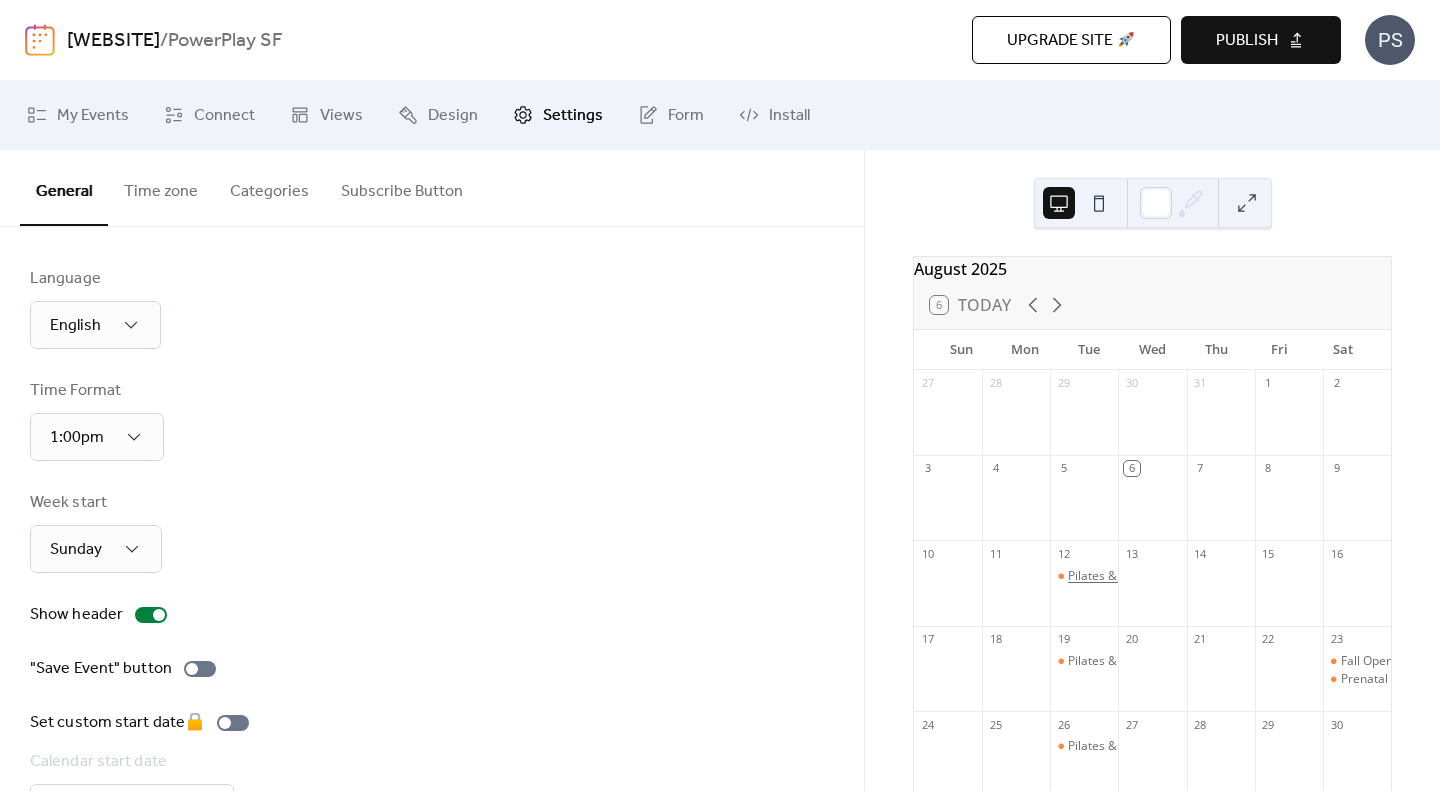 click on "Pilates & Tone: Pre/postnatal friendly" at bounding box center (1171, 576) 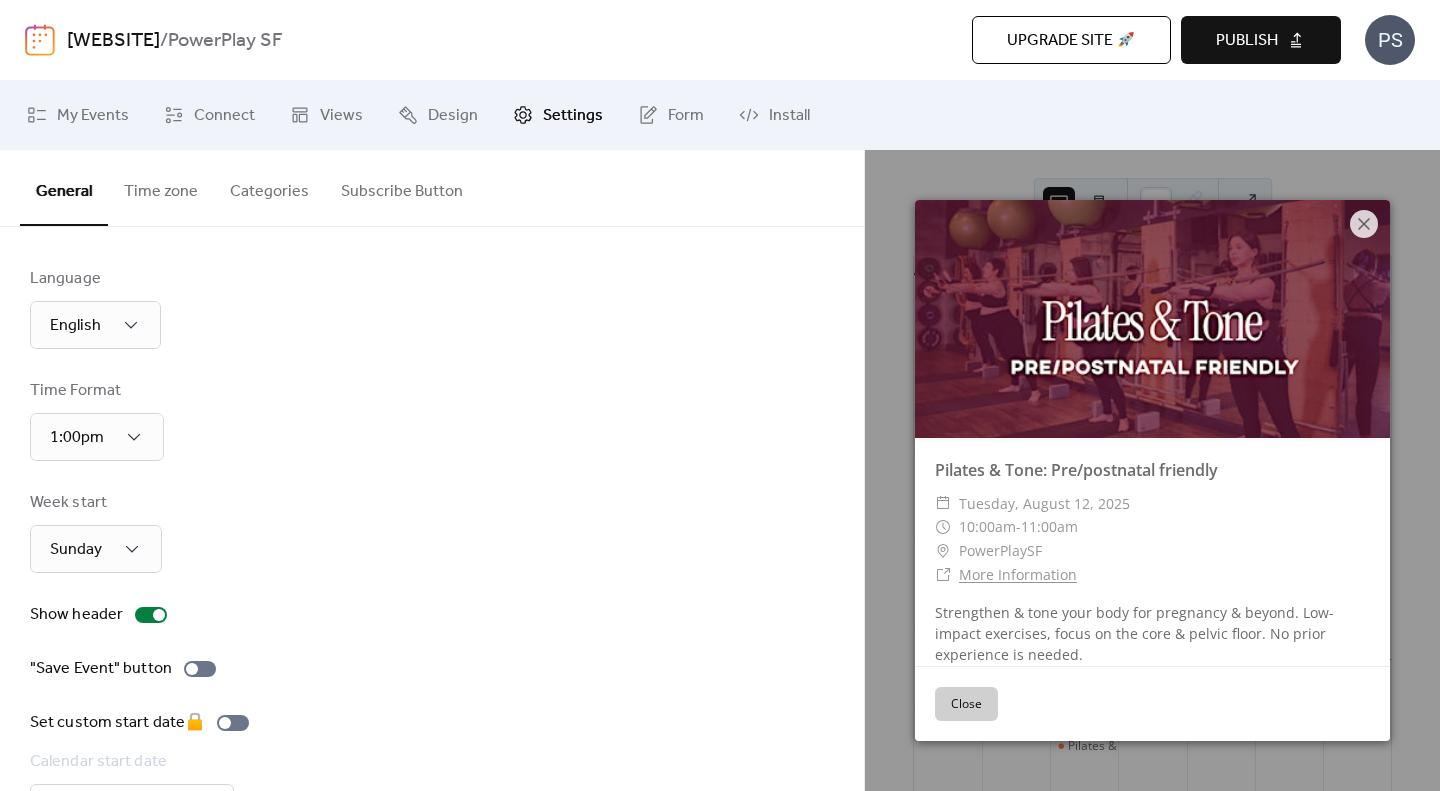 scroll, scrollTop: 15, scrollLeft: 0, axis: vertical 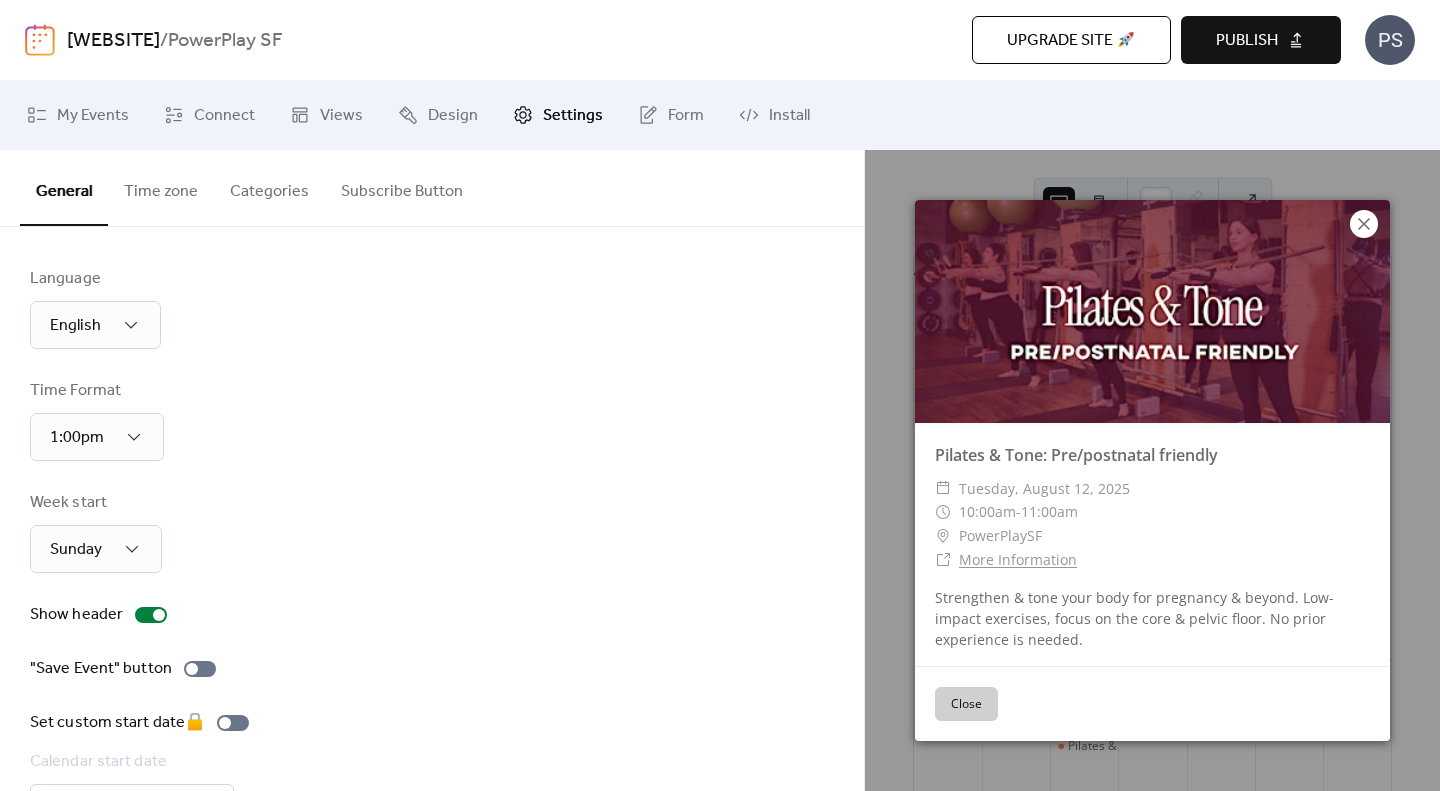 click 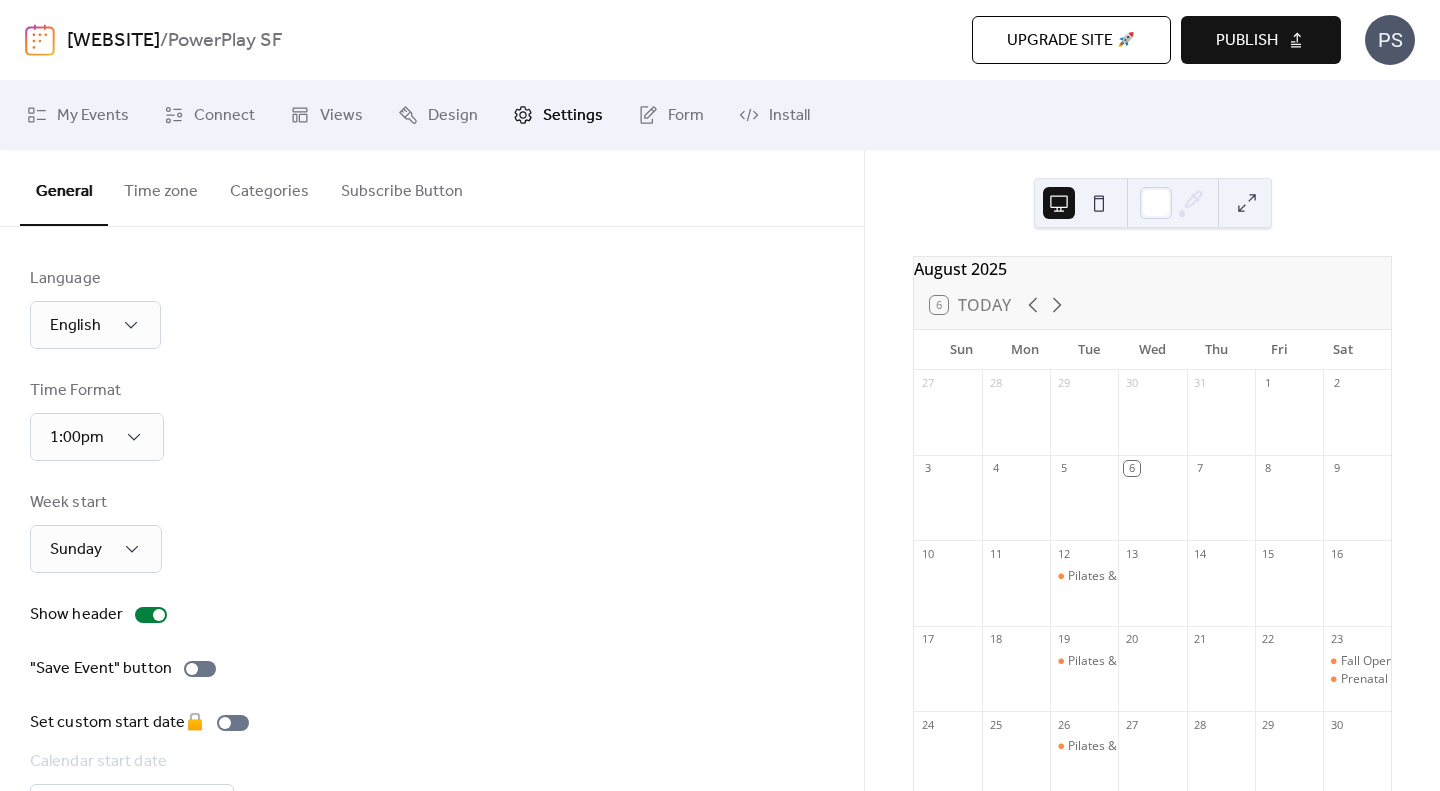 click on "Publish" at bounding box center (1261, 40) 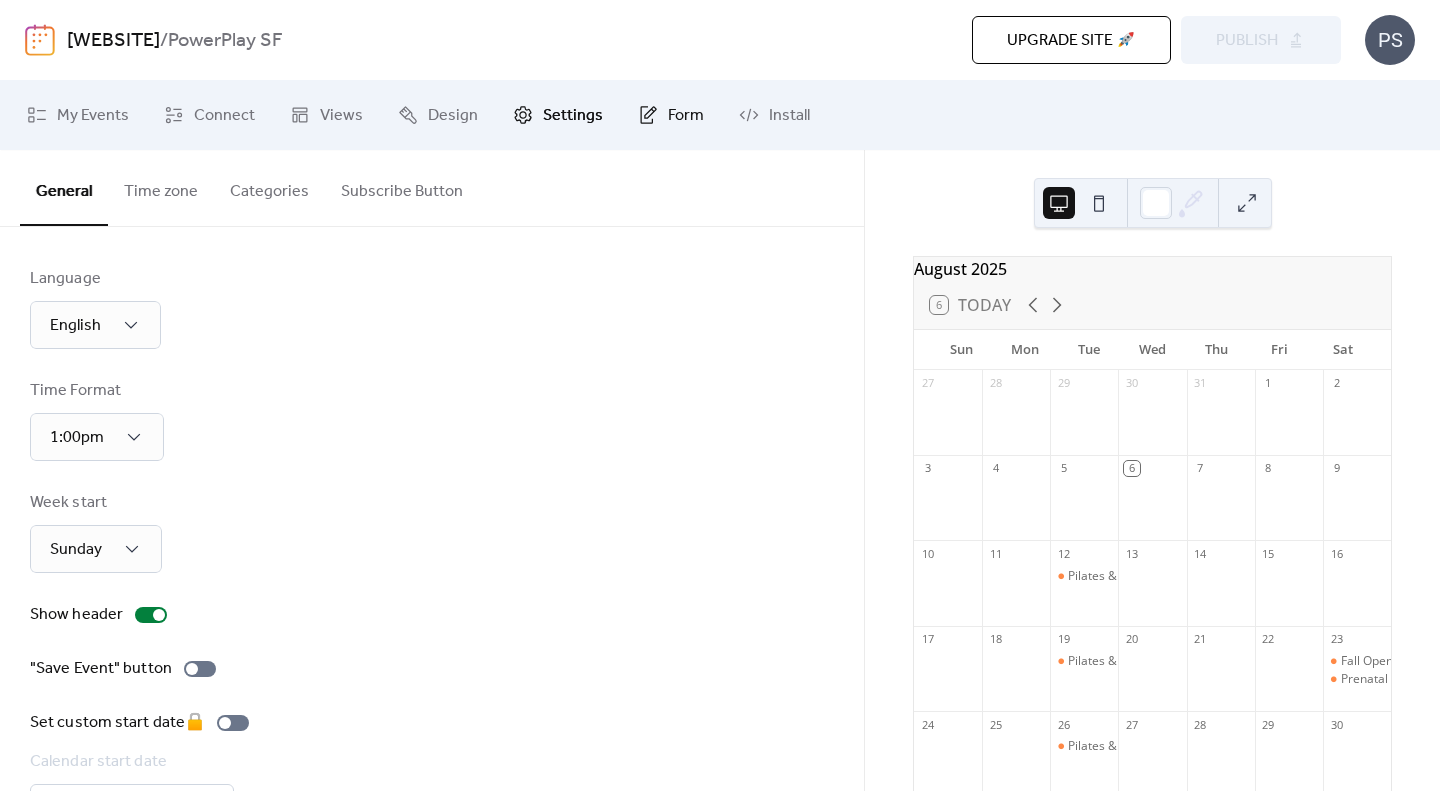 click on "Form" at bounding box center (686, 116) 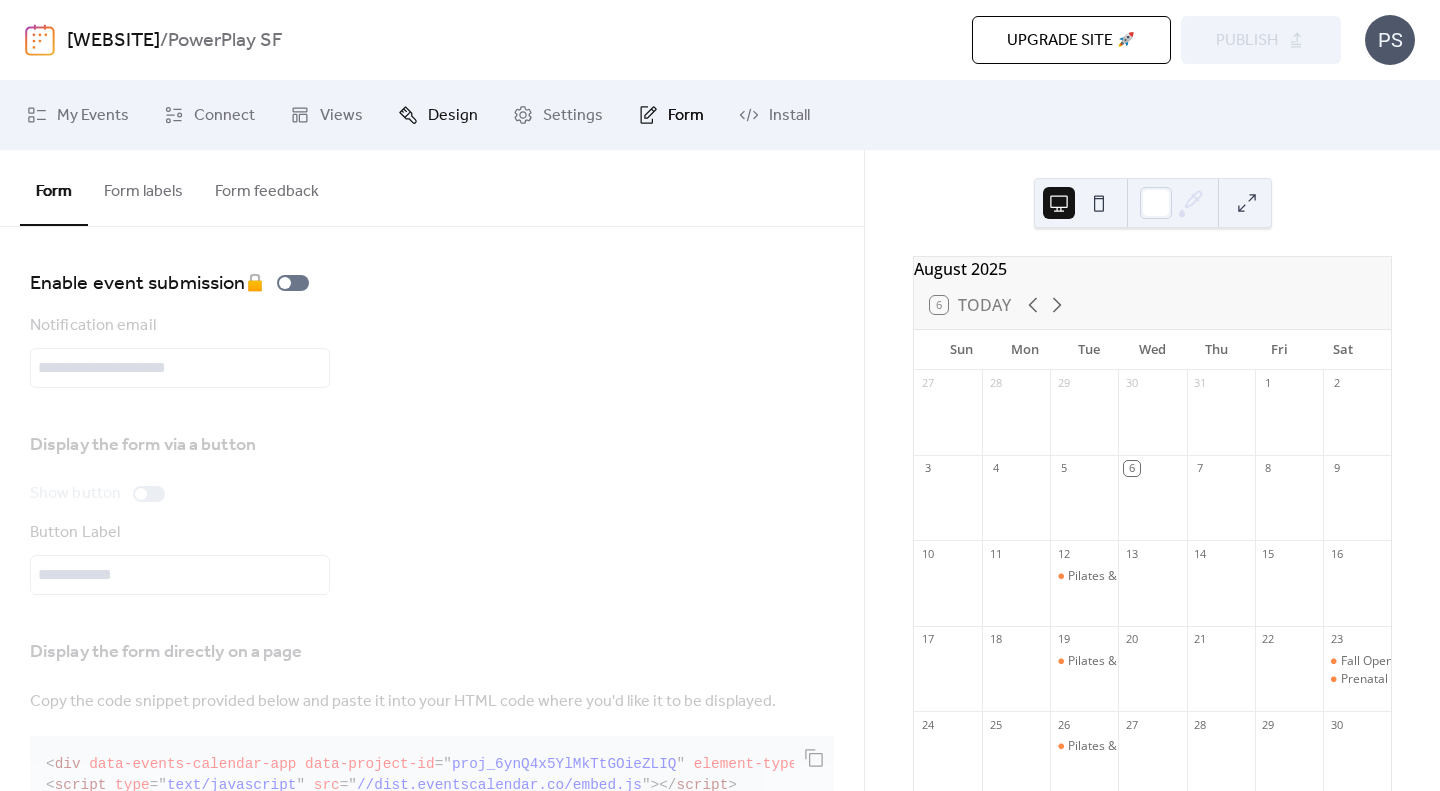 click on "Design" at bounding box center [453, 116] 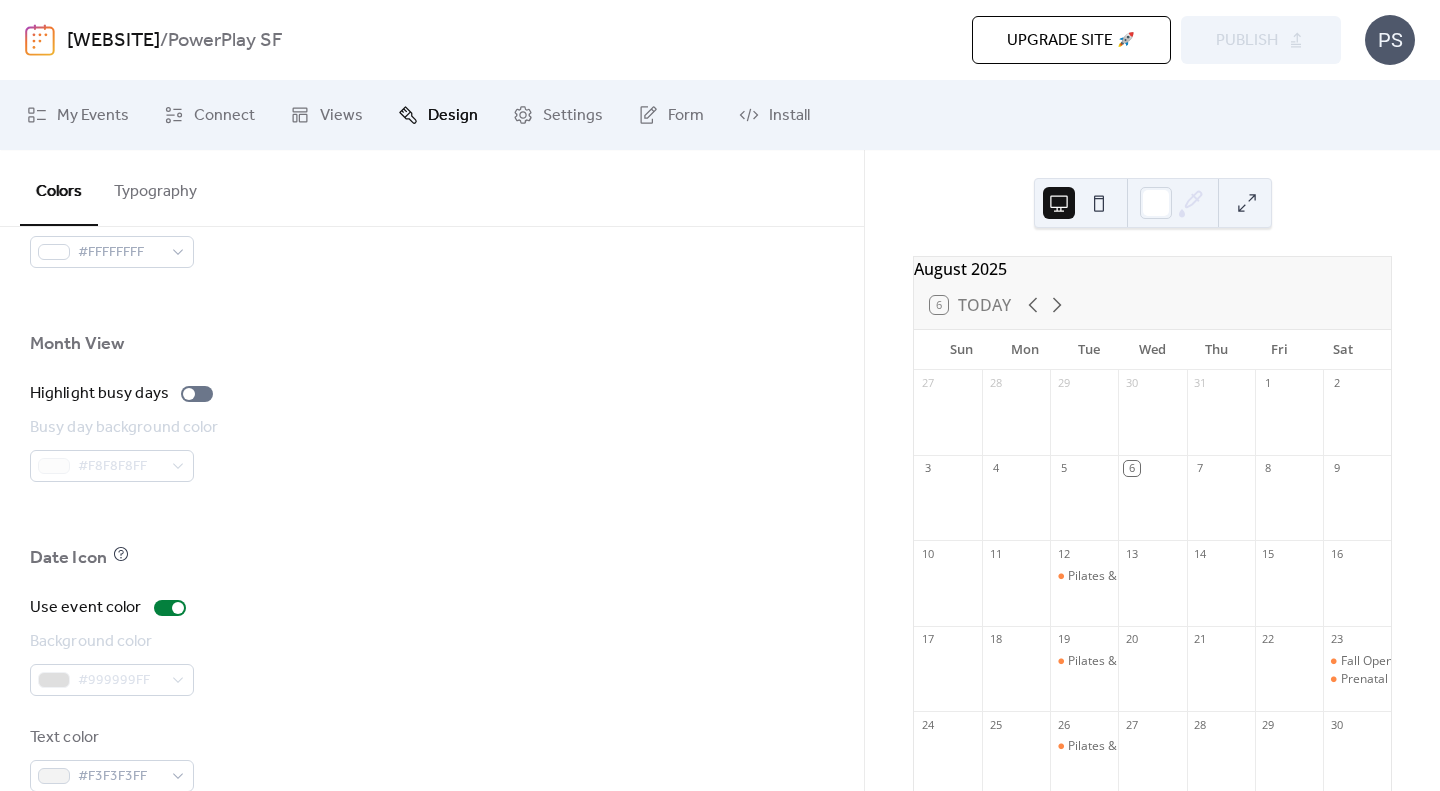 scroll, scrollTop: 1374, scrollLeft: 0, axis: vertical 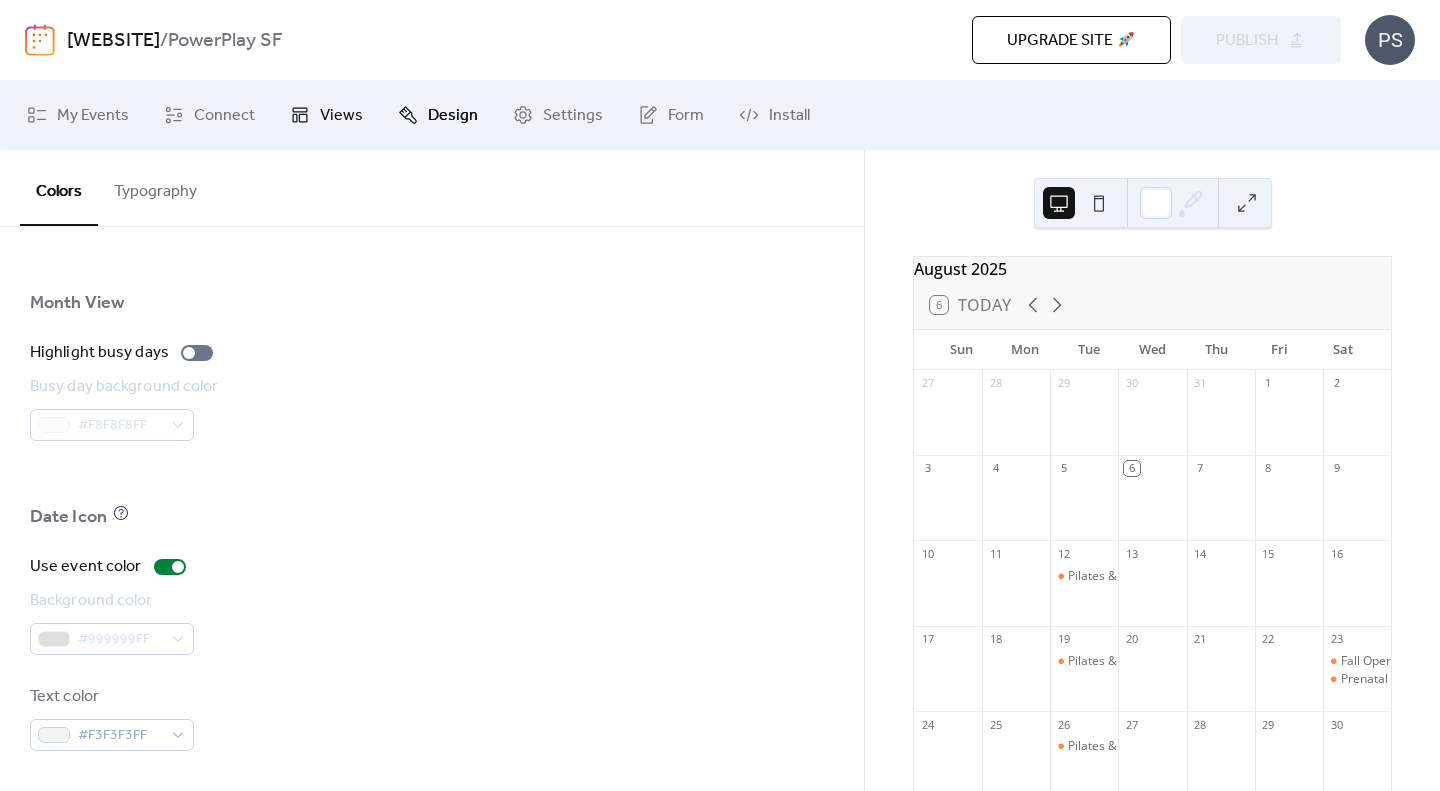click on "Views" at bounding box center [341, 116] 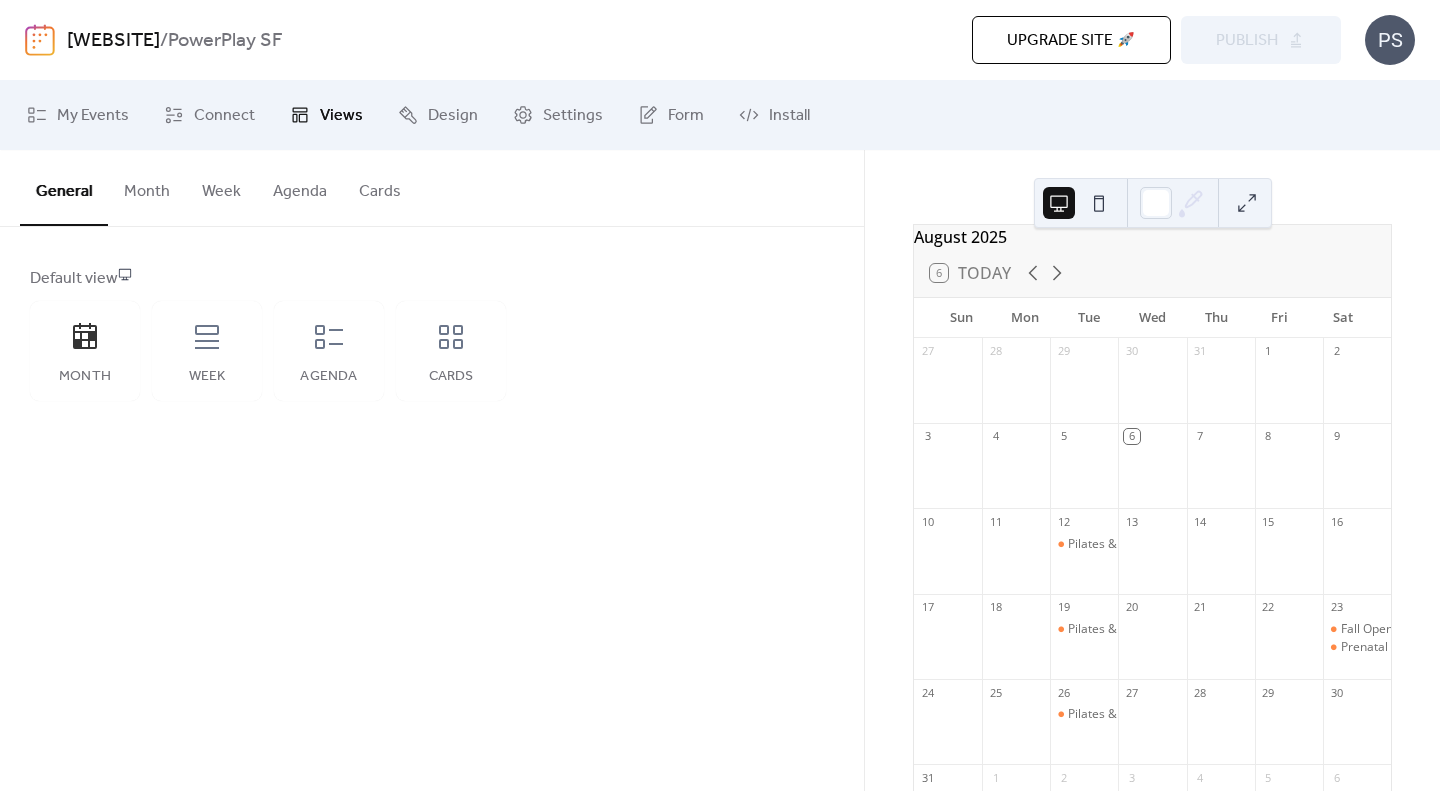 scroll, scrollTop: 0, scrollLeft: 0, axis: both 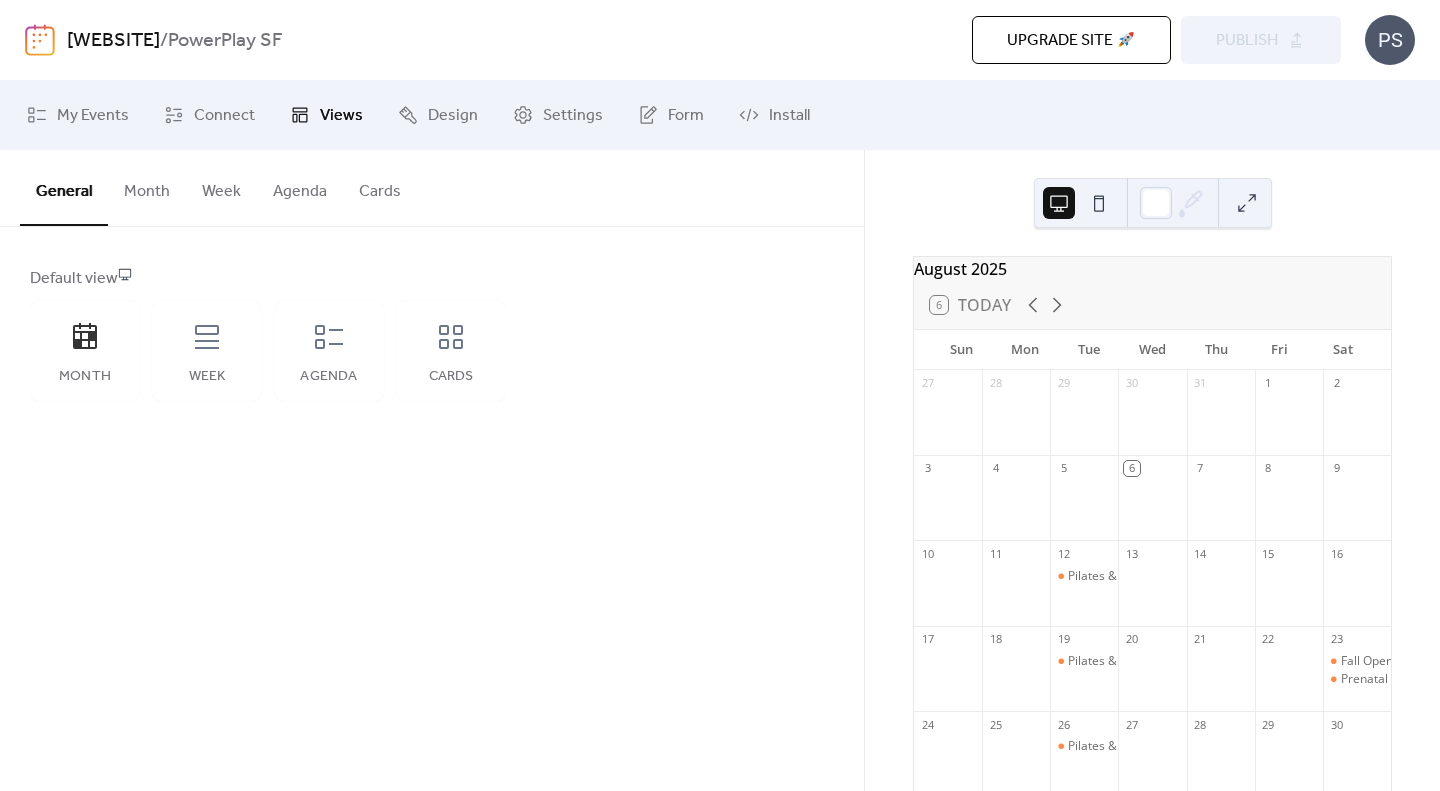 click at bounding box center [1099, 203] 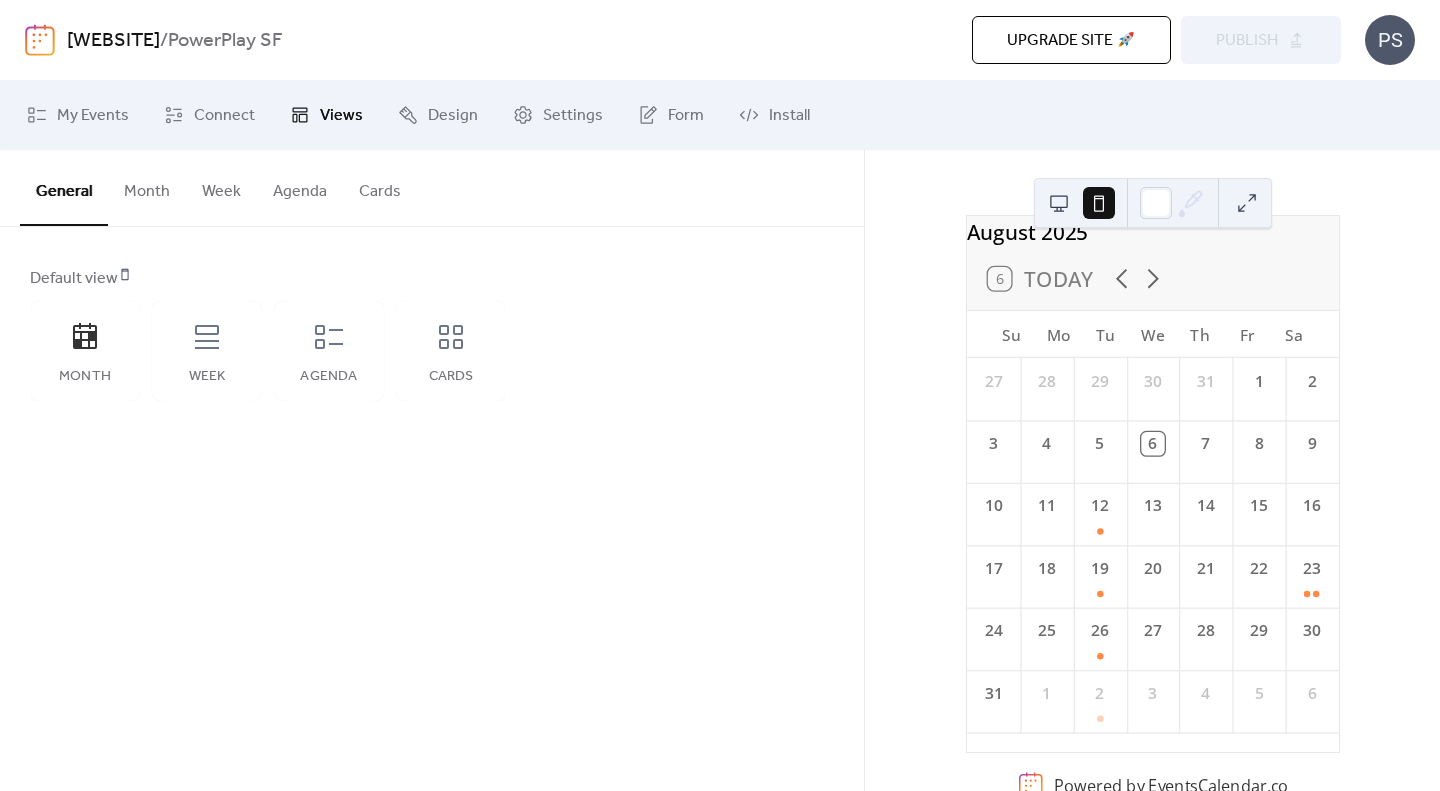 scroll, scrollTop: 42, scrollLeft: 0, axis: vertical 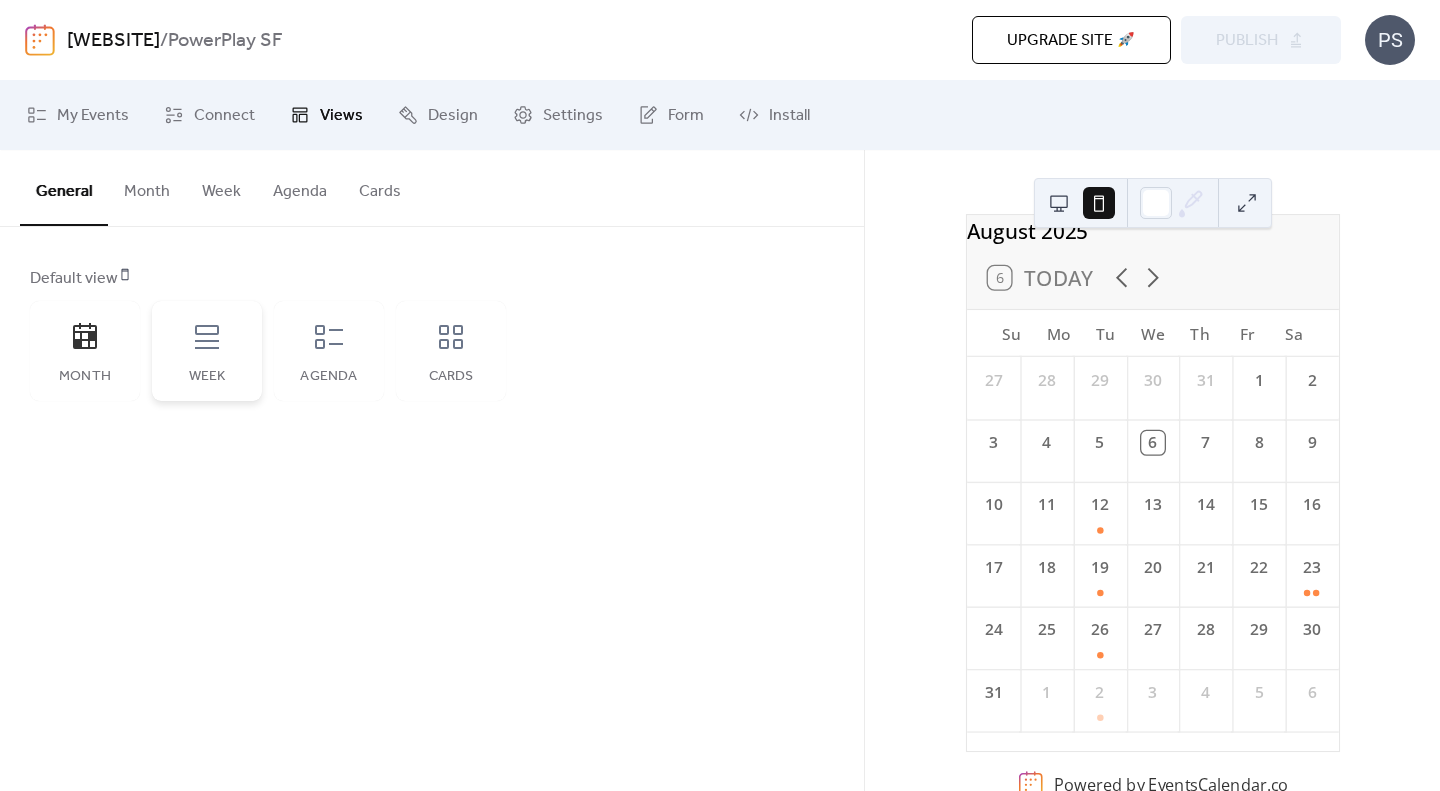 click 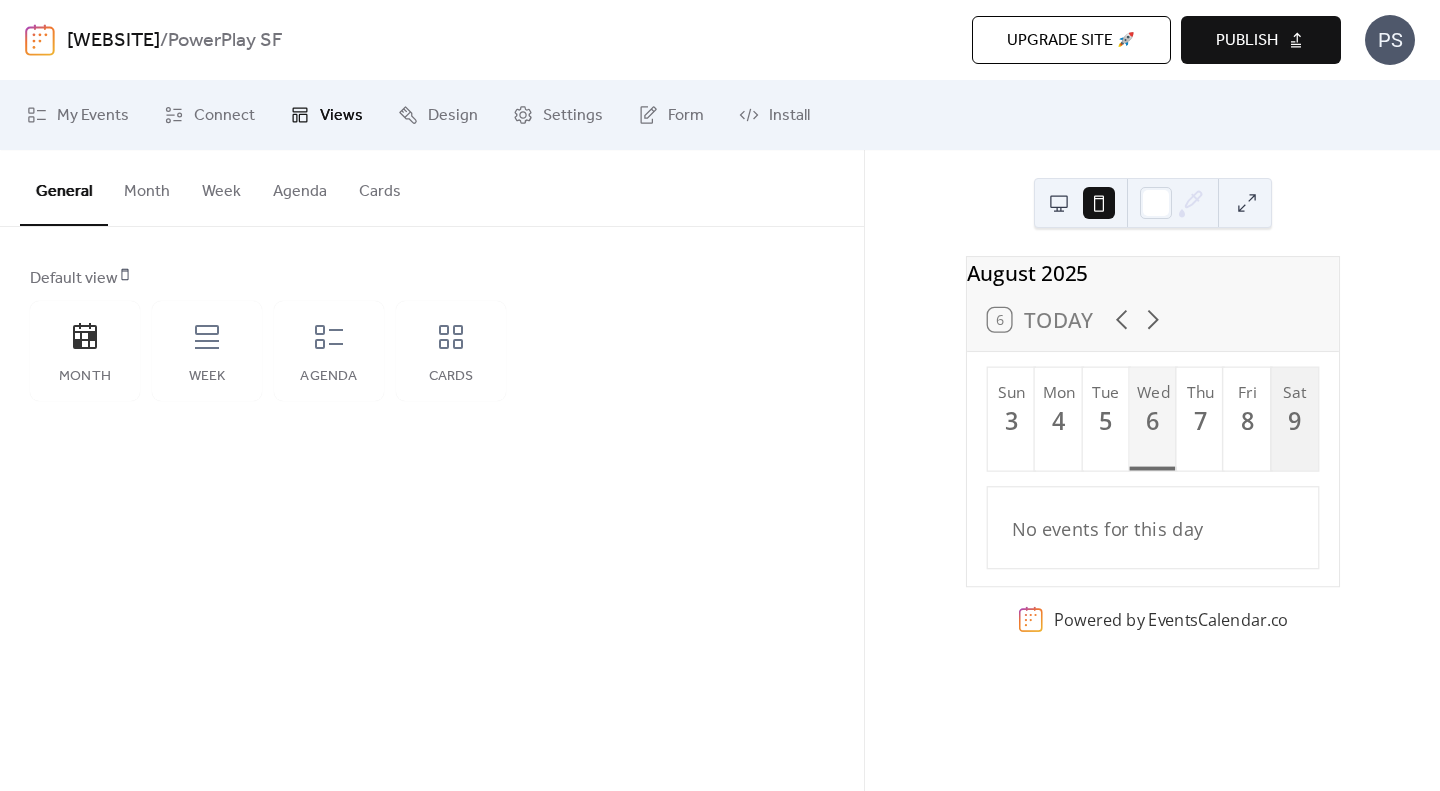 click on "Sat 9" at bounding box center [1293, 419] 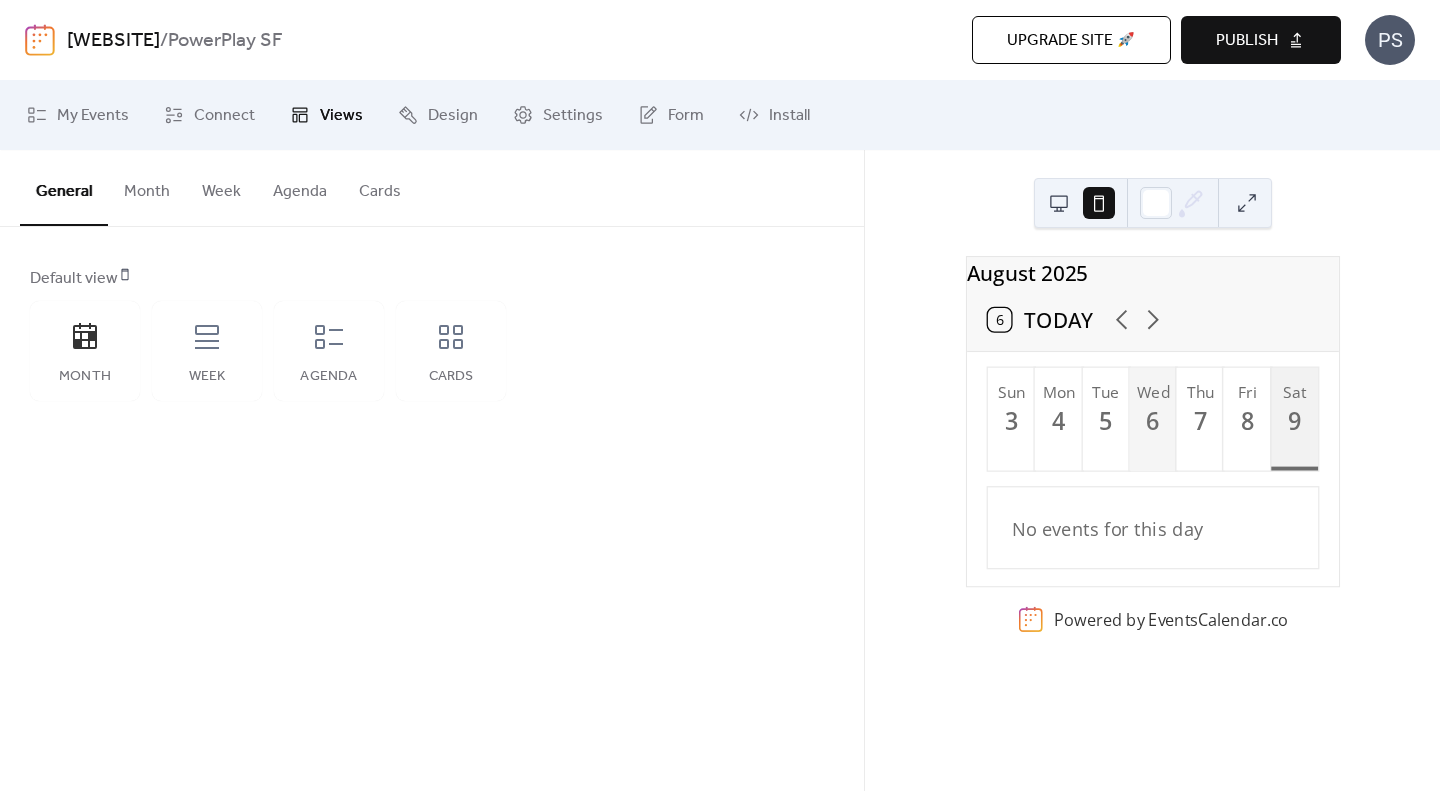 click on "9" at bounding box center (1293, 421) 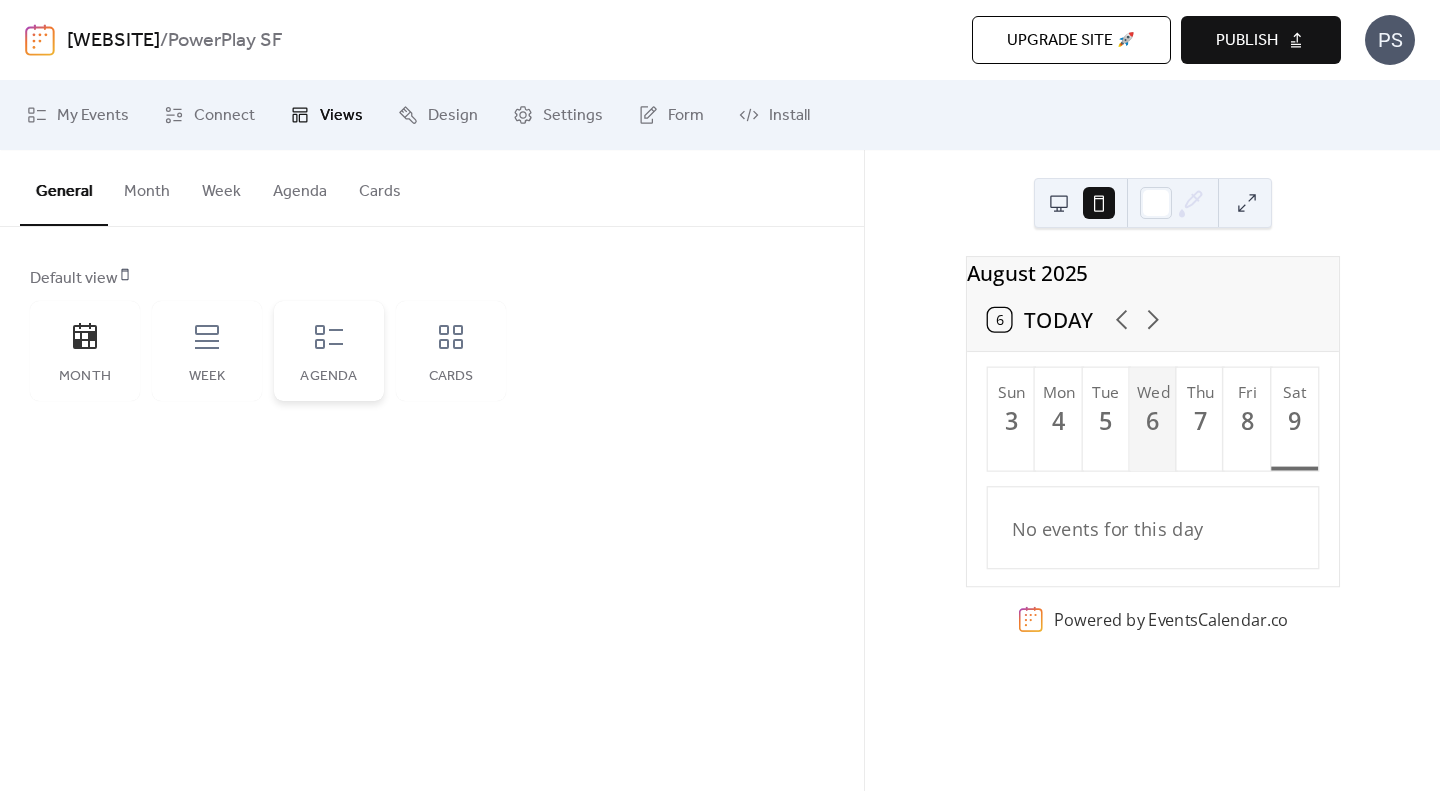 click on "Agenda" at bounding box center [329, 351] 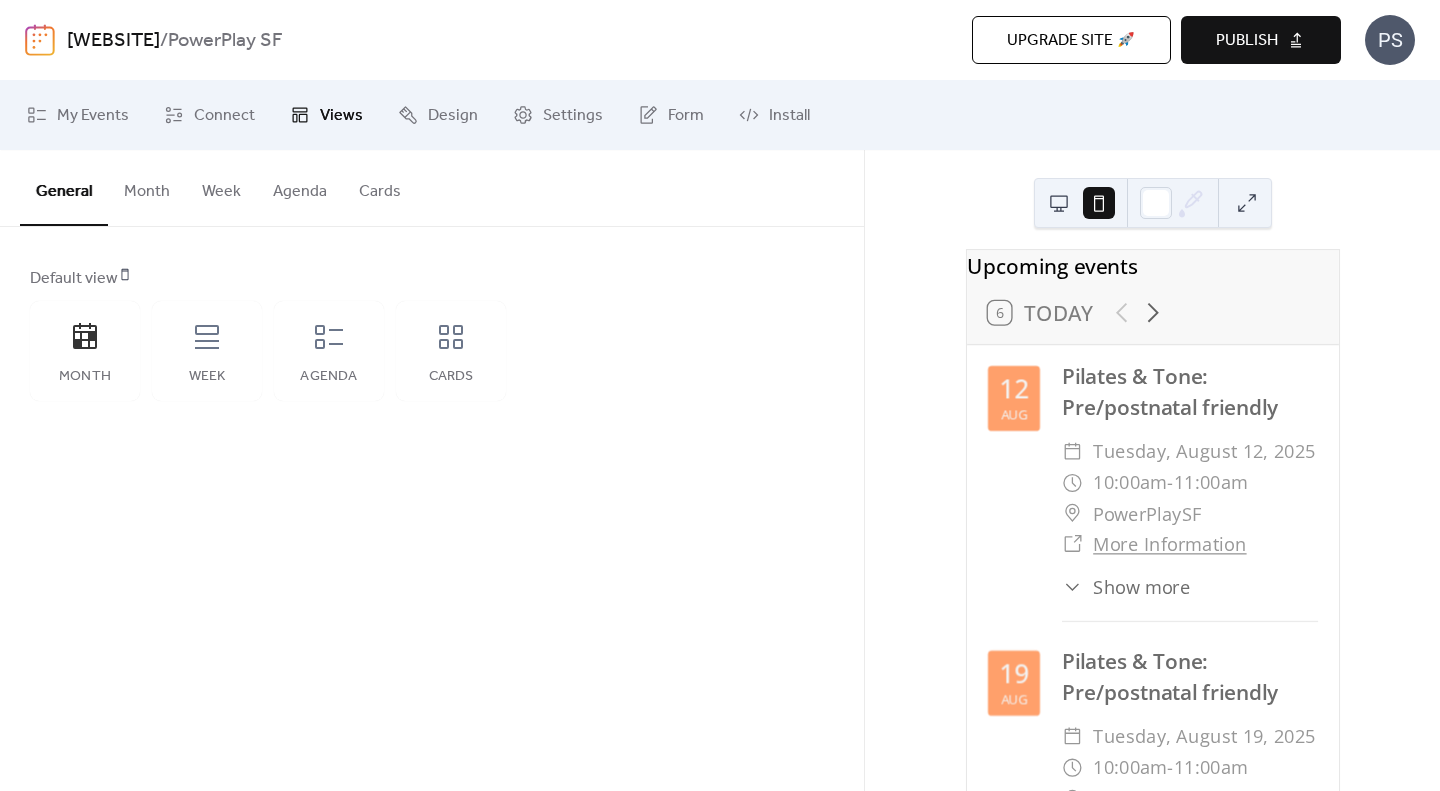 scroll, scrollTop: 0, scrollLeft: 0, axis: both 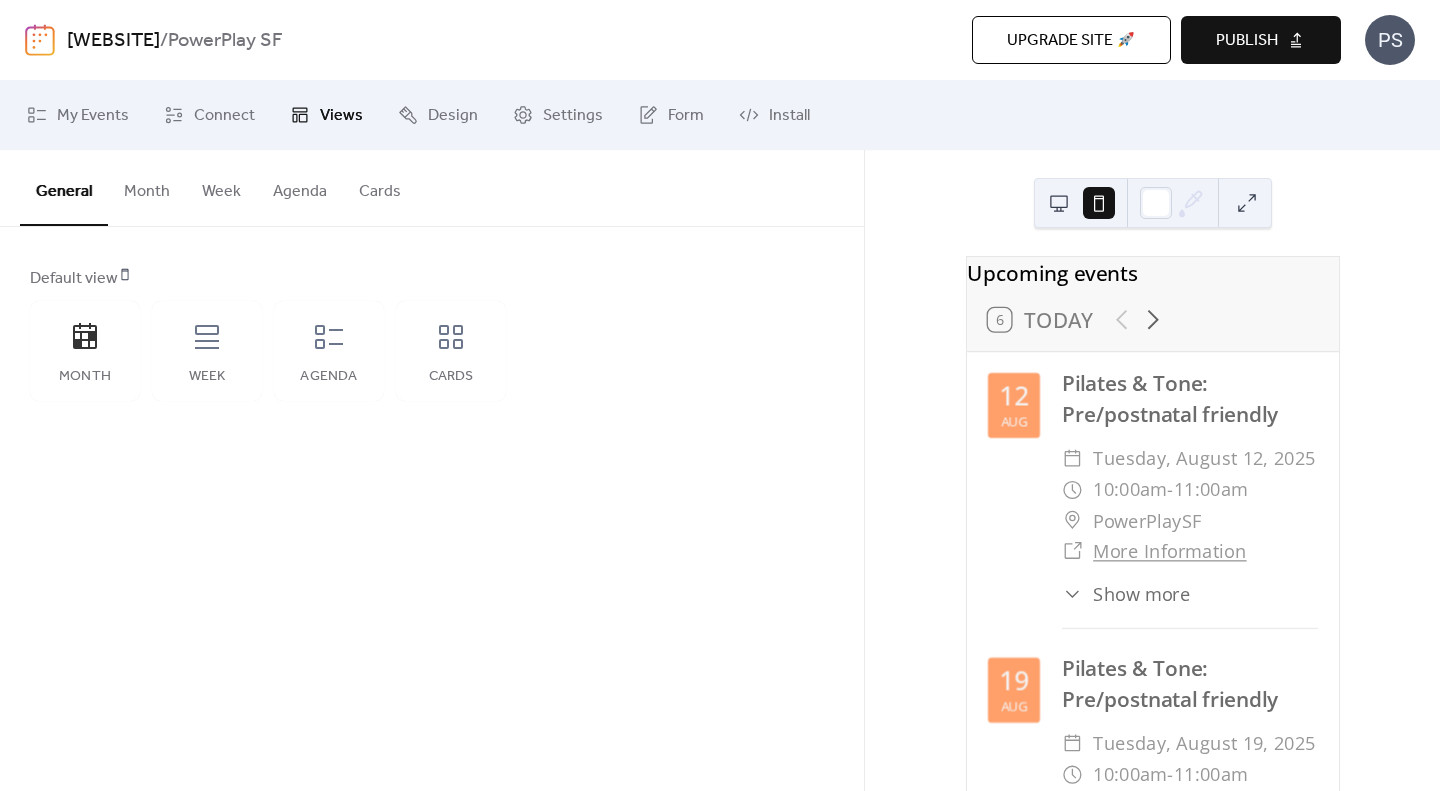 click on "Publish" at bounding box center [1261, 40] 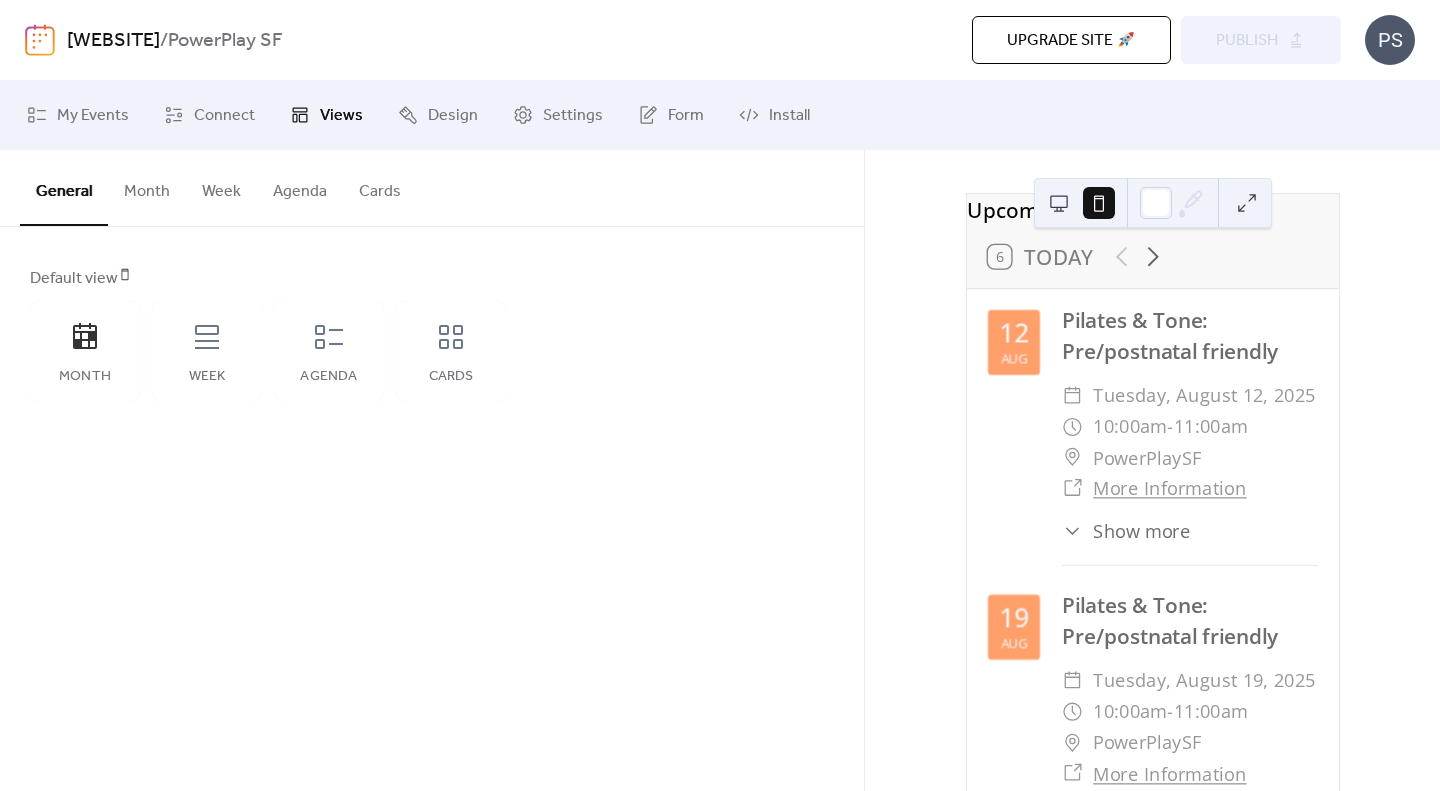 scroll, scrollTop: 48, scrollLeft: 0, axis: vertical 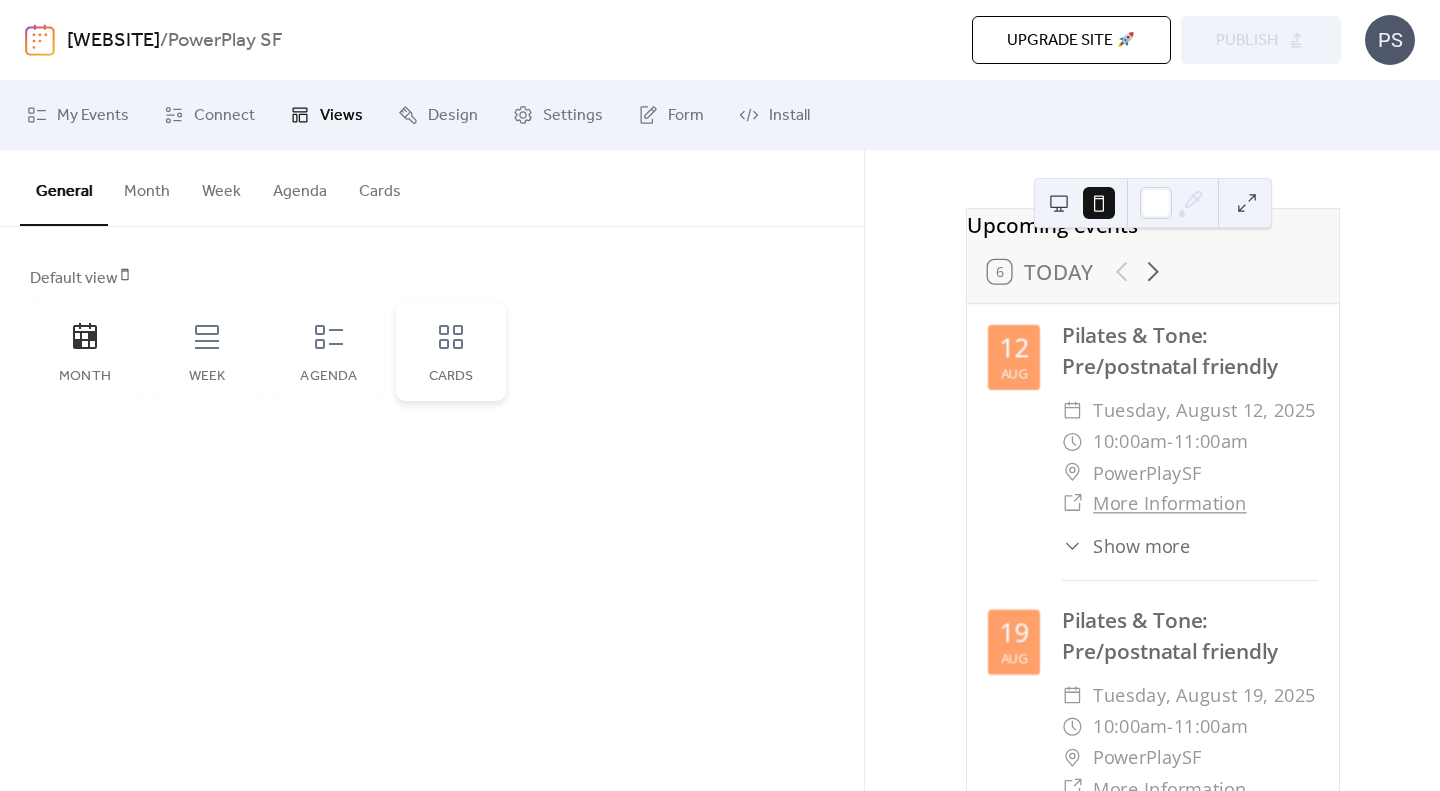 click on "Cards" at bounding box center (451, 351) 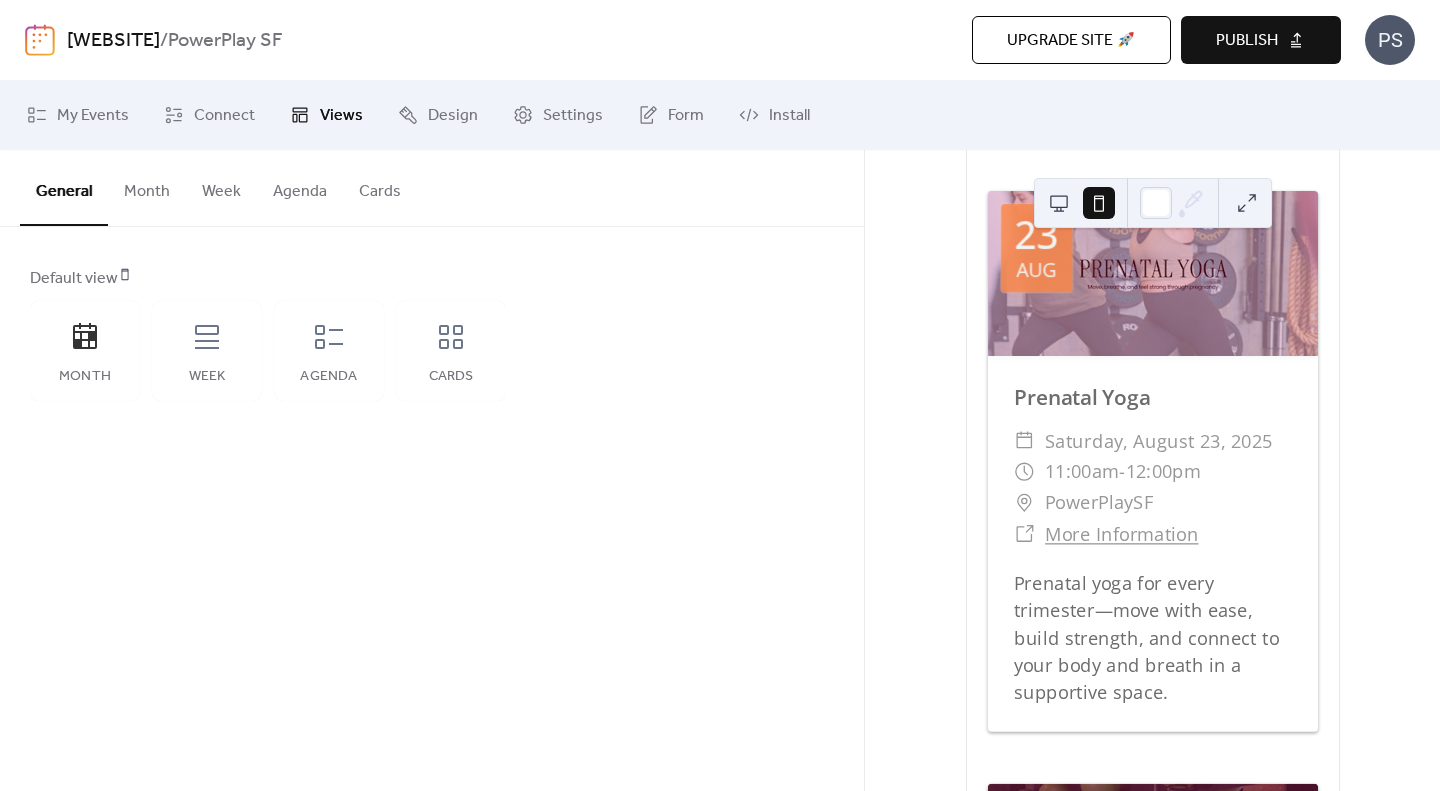 scroll, scrollTop: 2035, scrollLeft: 0, axis: vertical 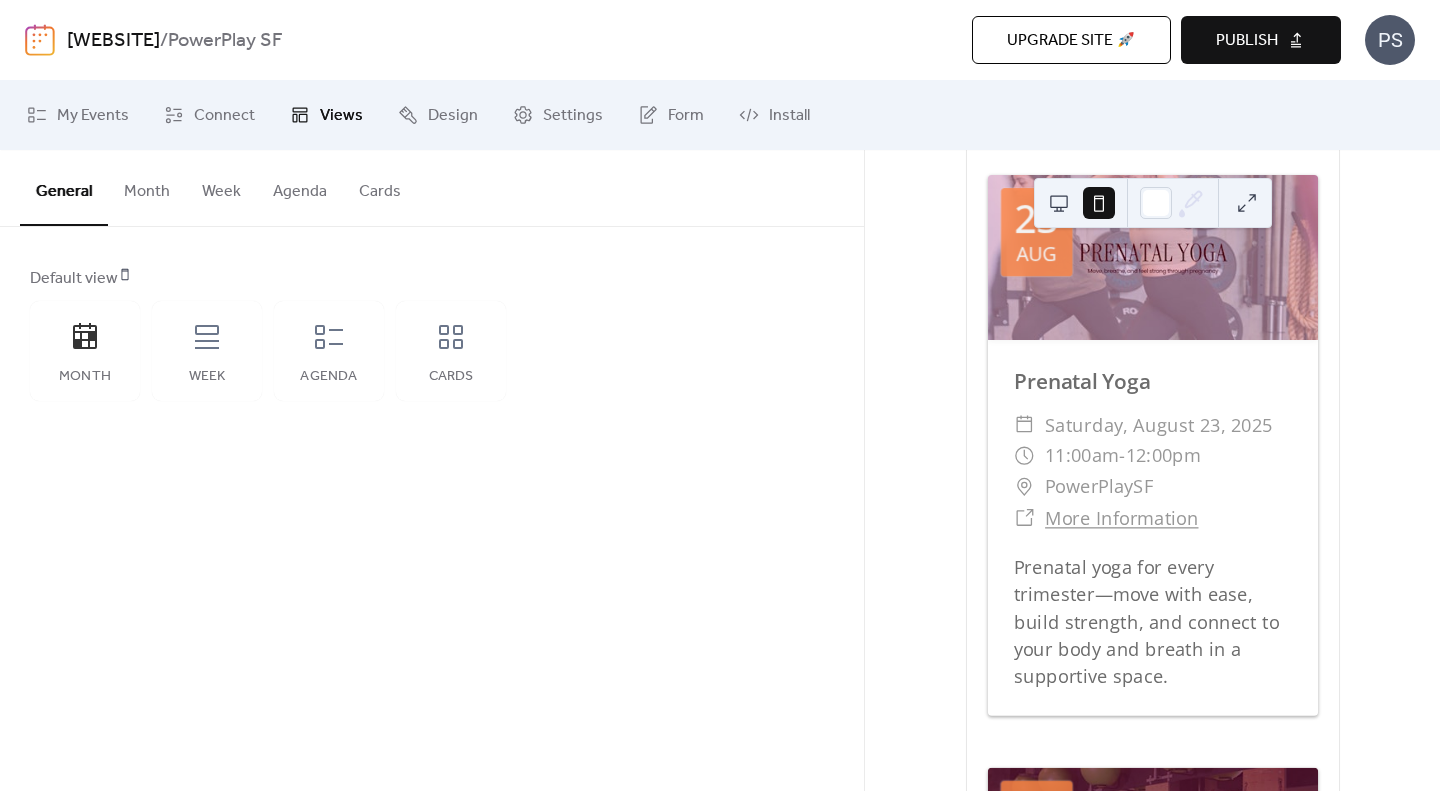 click on "Publish" at bounding box center (1247, 41) 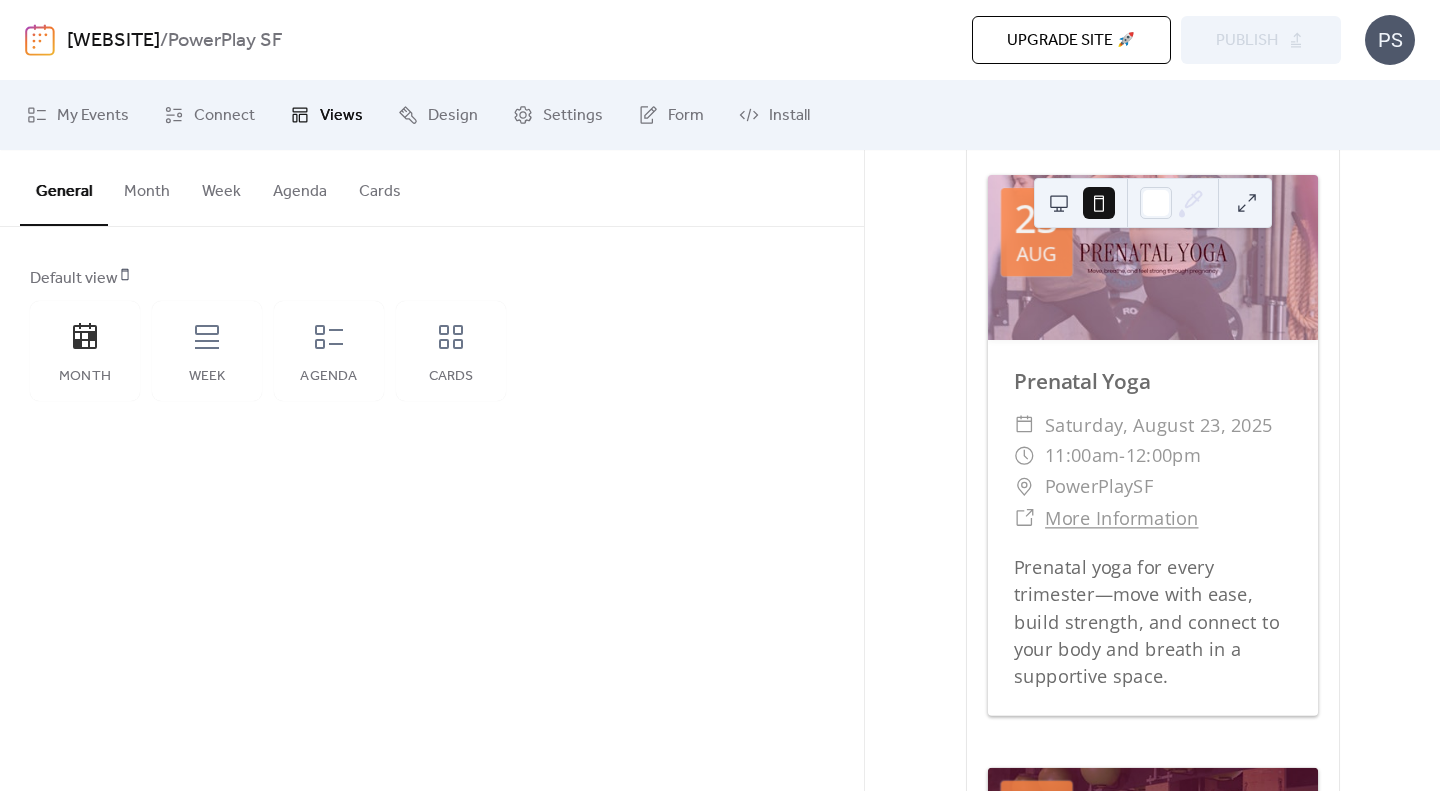 click at bounding box center (1059, 203) 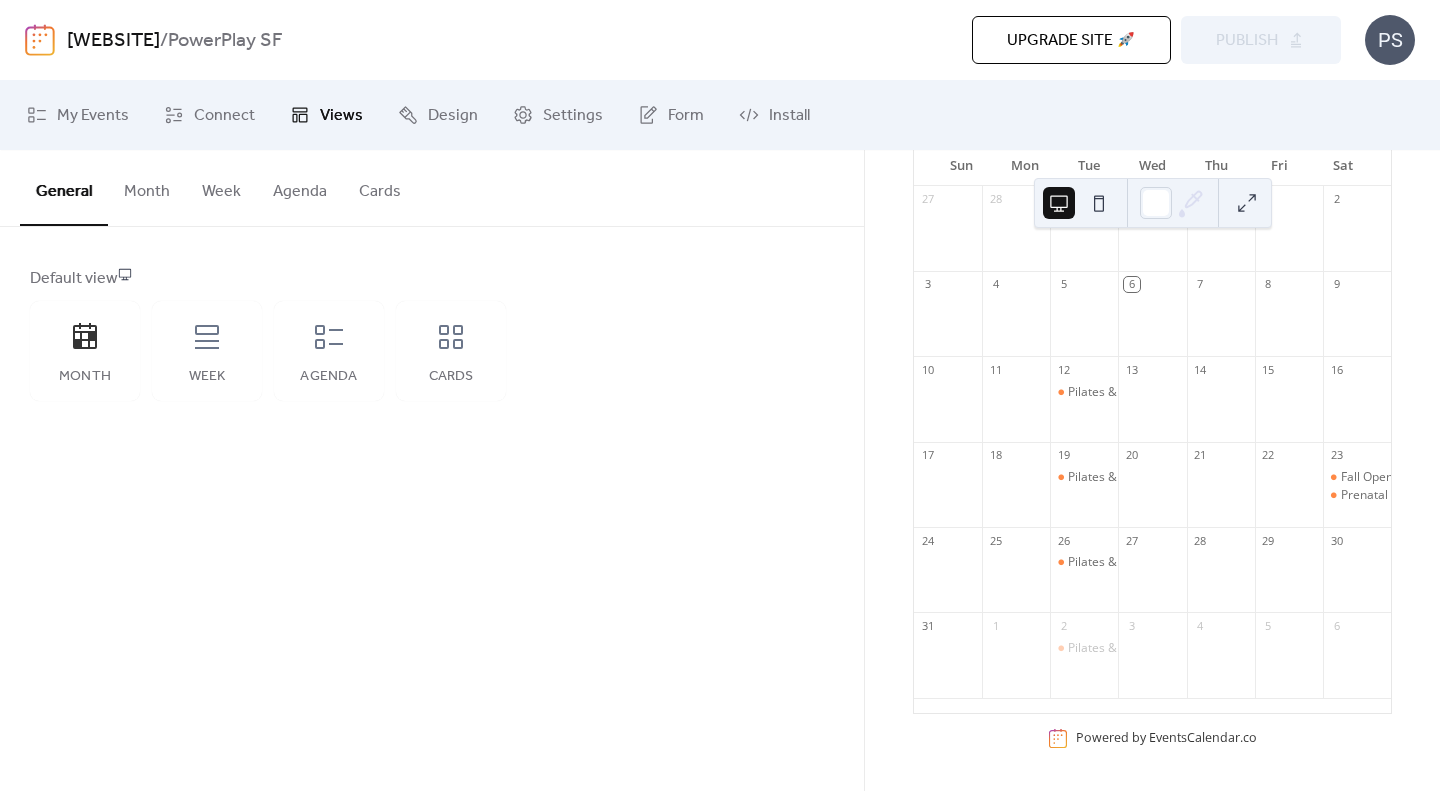 scroll, scrollTop: 0, scrollLeft: 0, axis: both 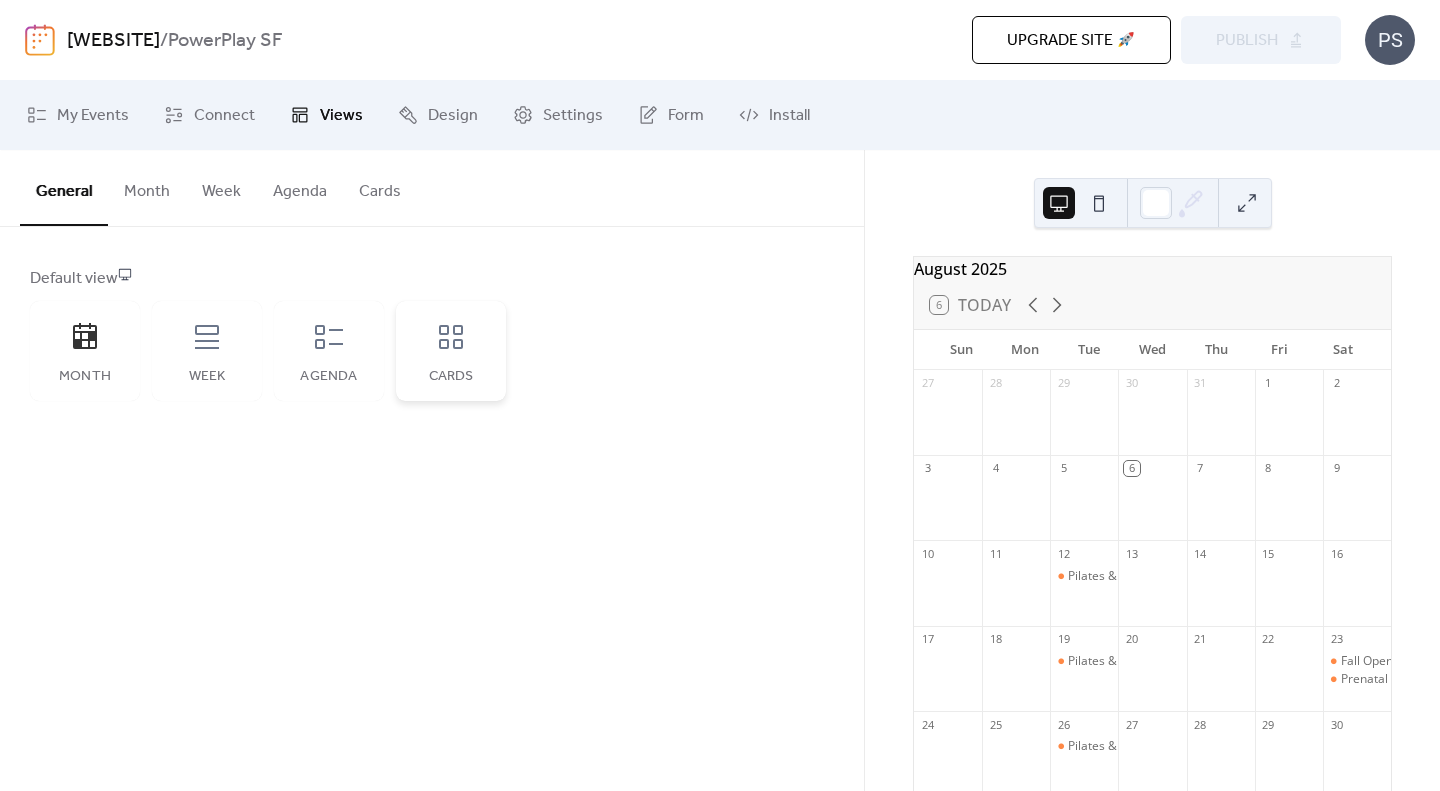 click on "Cards" at bounding box center [451, 351] 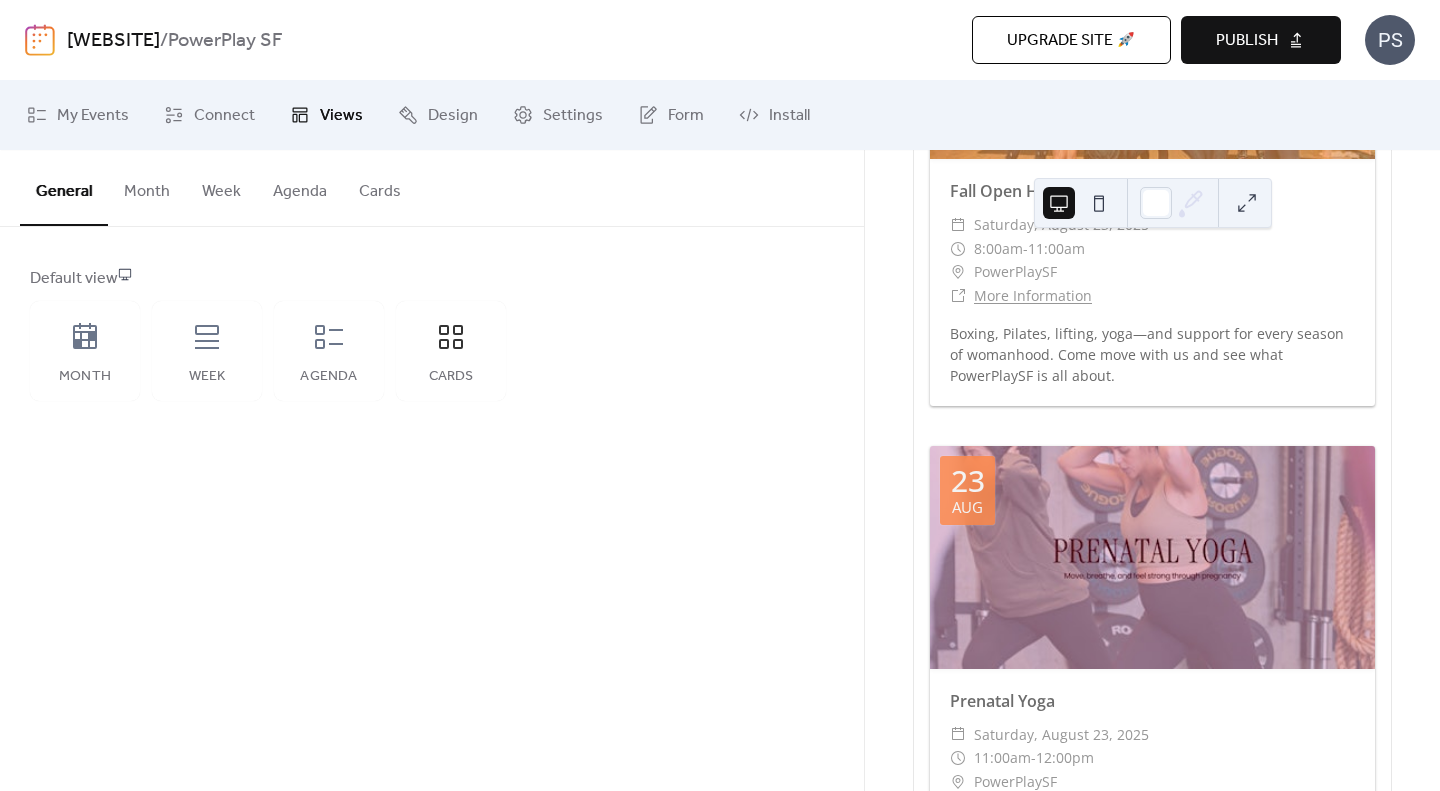 scroll, scrollTop: 1446, scrollLeft: 0, axis: vertical 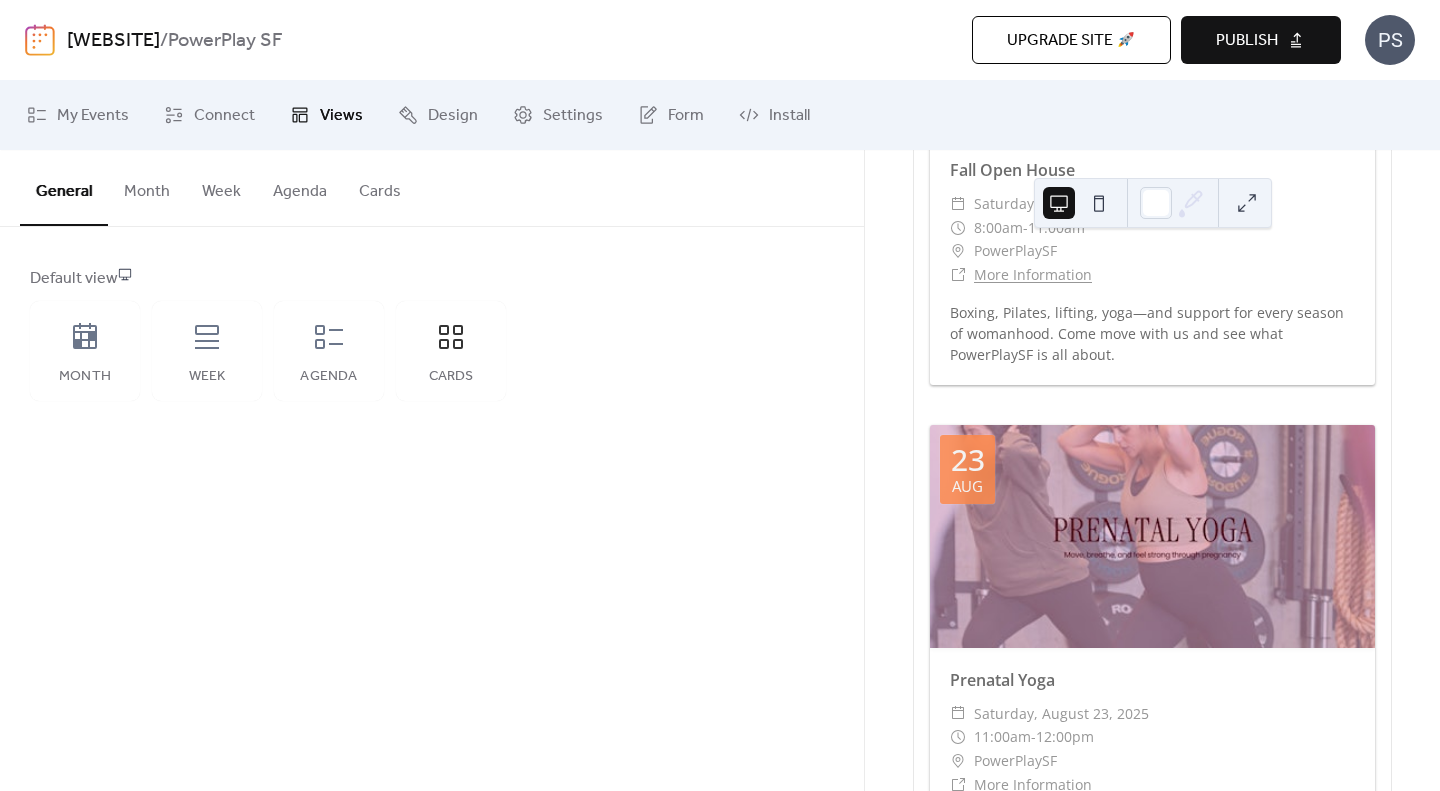 click on "Publish" at bounding box center [1247, 41] 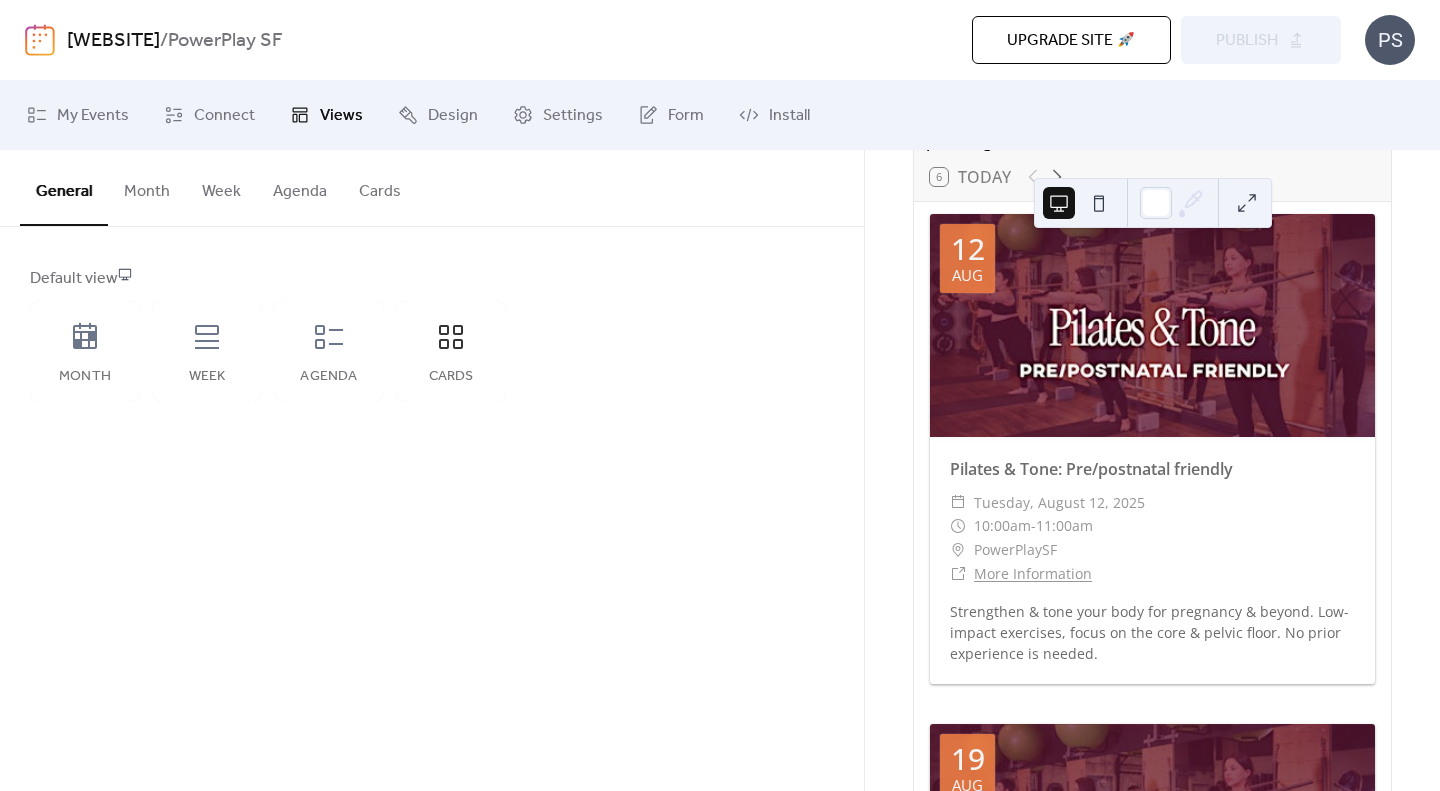 scroll, scrollTop: 0, scrollLeft: 0, axis: both 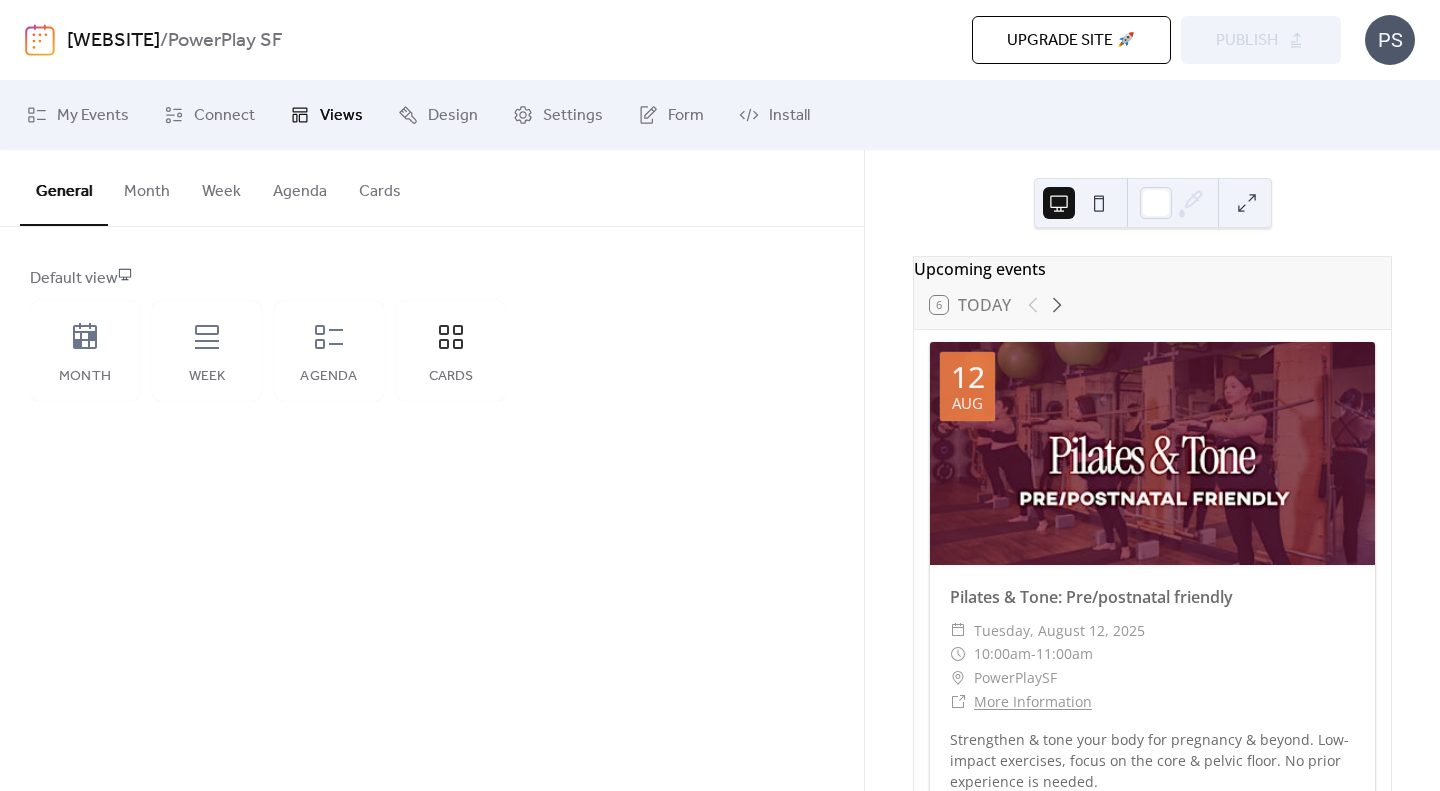 click on "Cards" at bounding box center (380, 187) 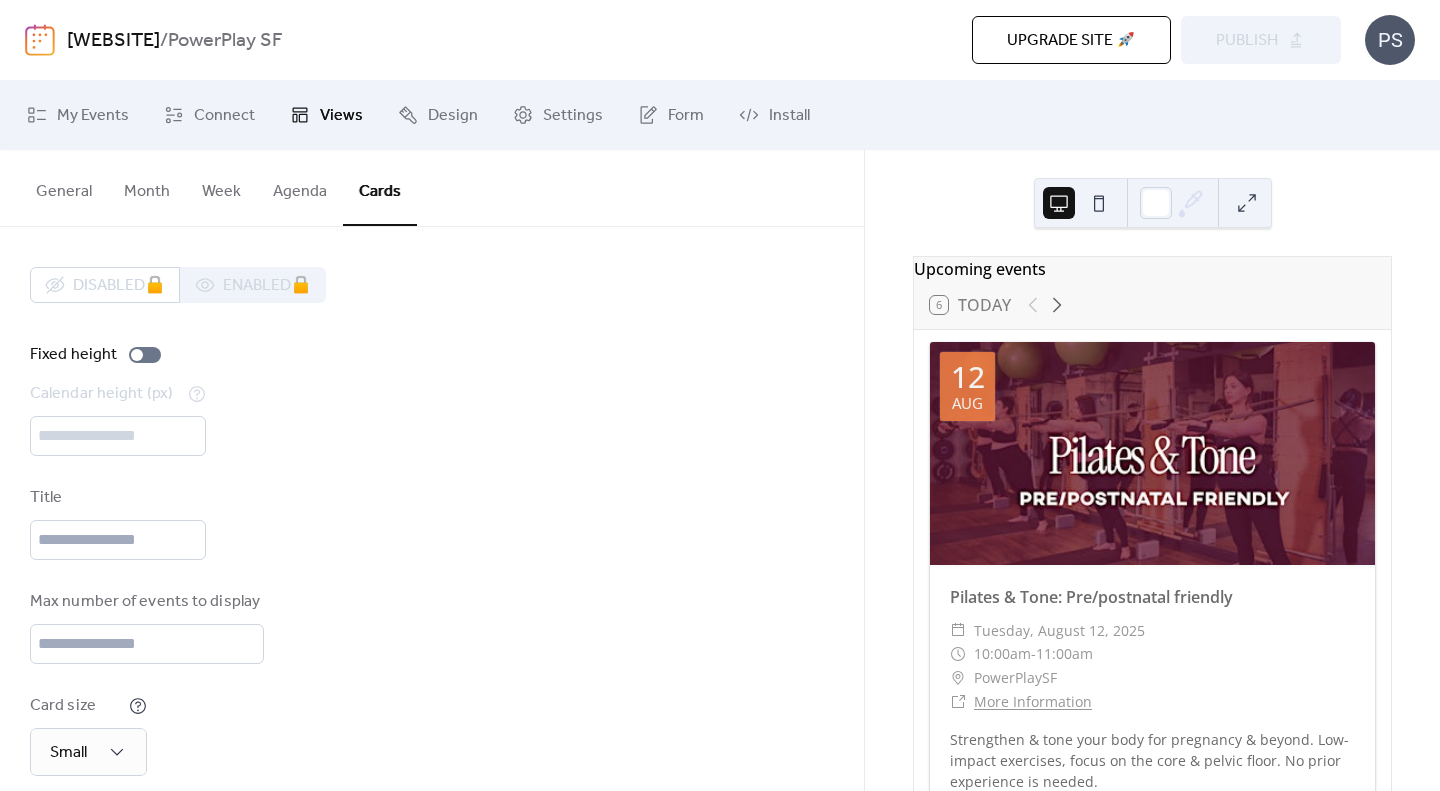 click on "General" at bounding box center (64, 187) 